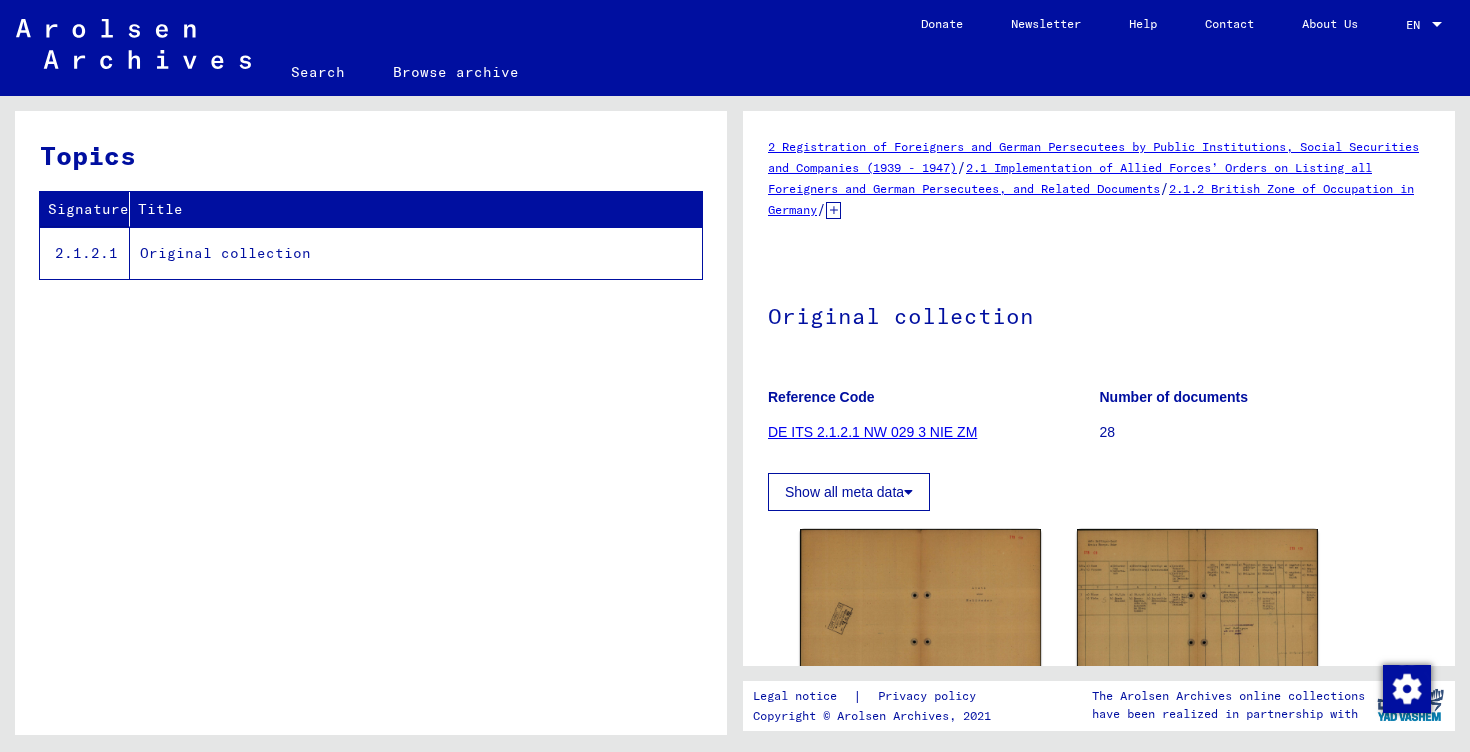 scroll, scrollTop: 0, scrollLeft: 0, axis: both 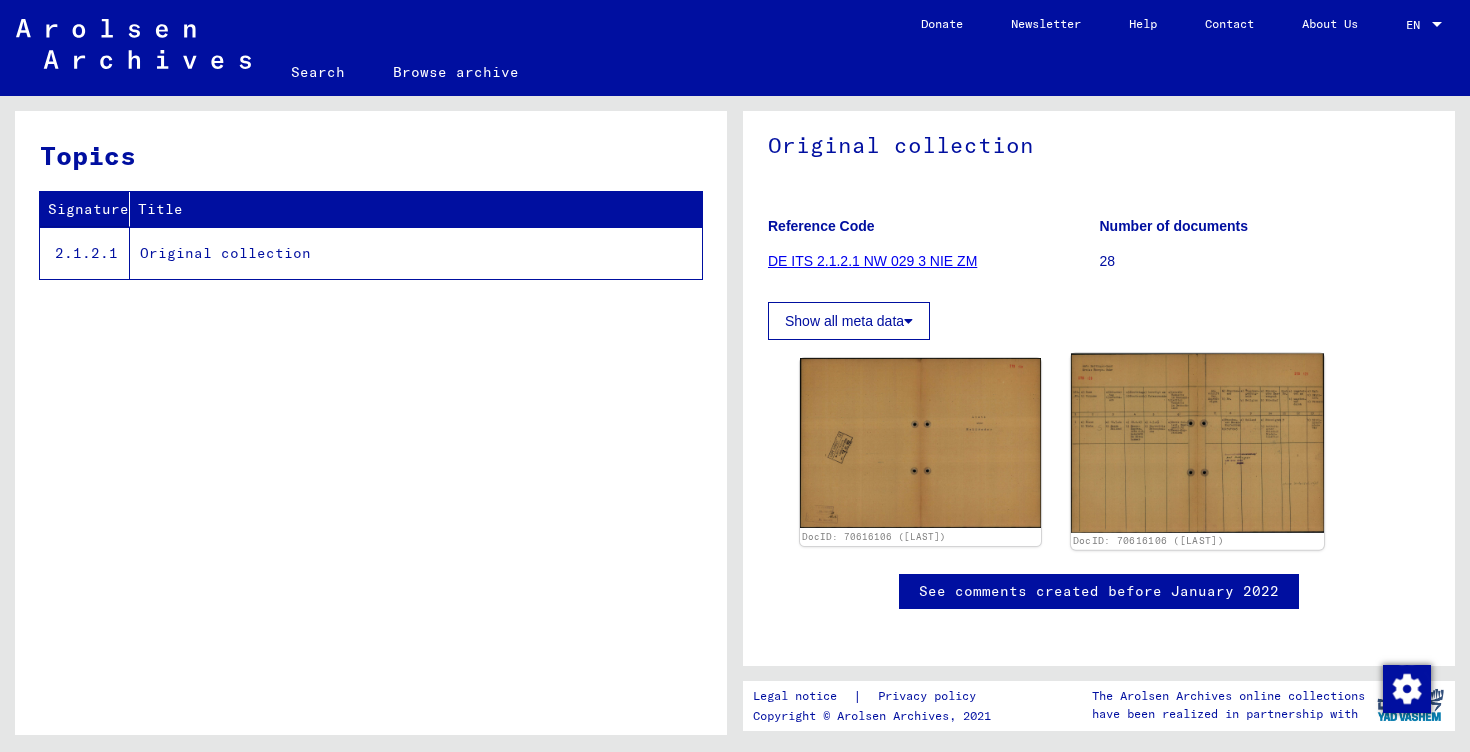 click 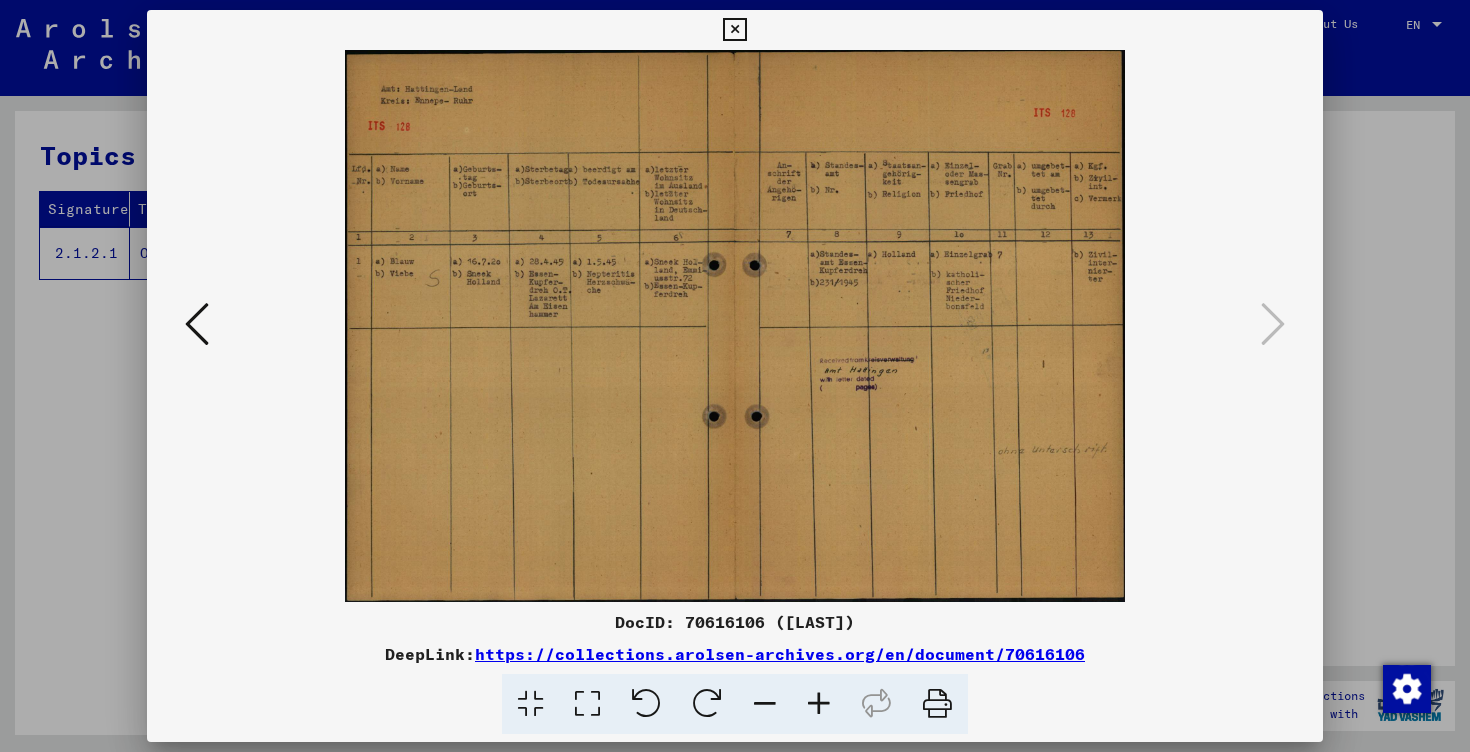 click at bounding box center [819, 704] 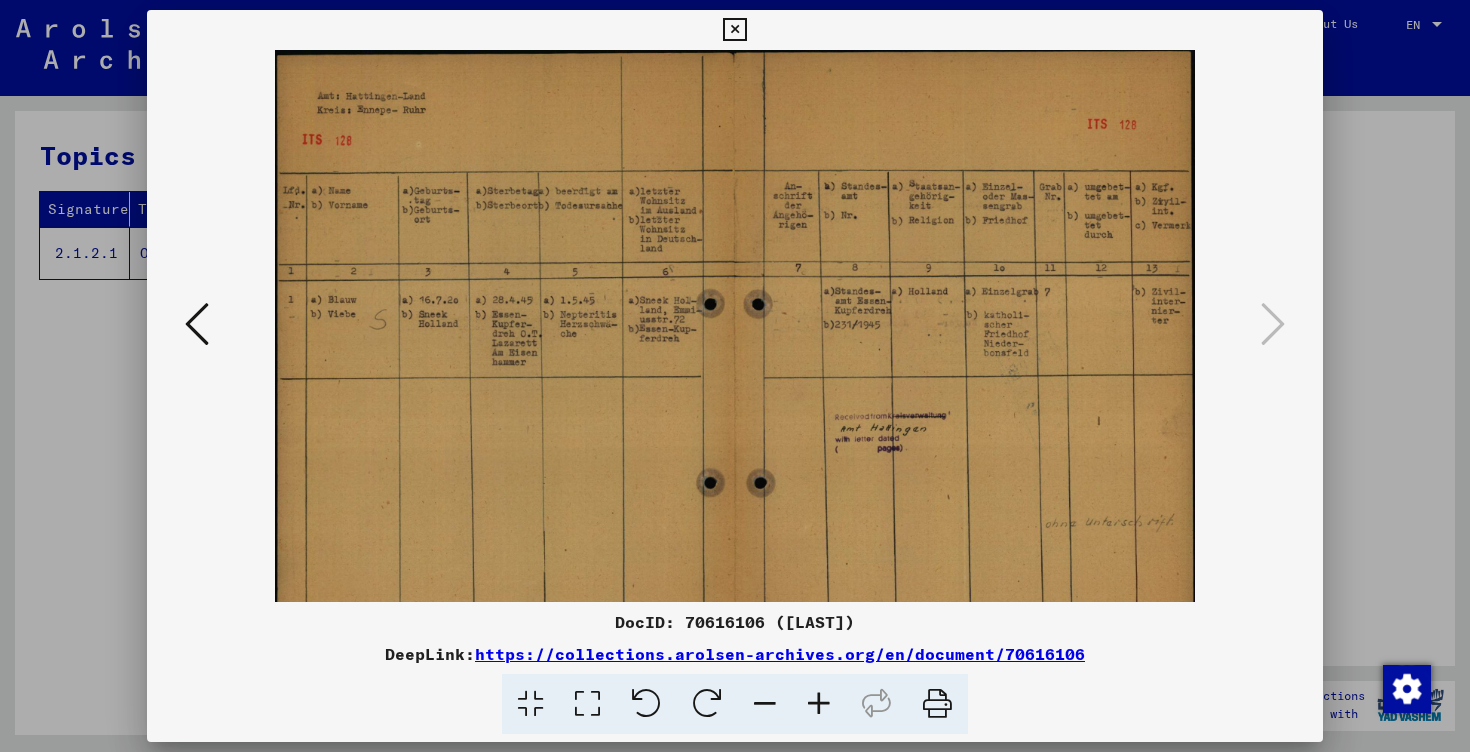 click at bounding box center [819, 704] 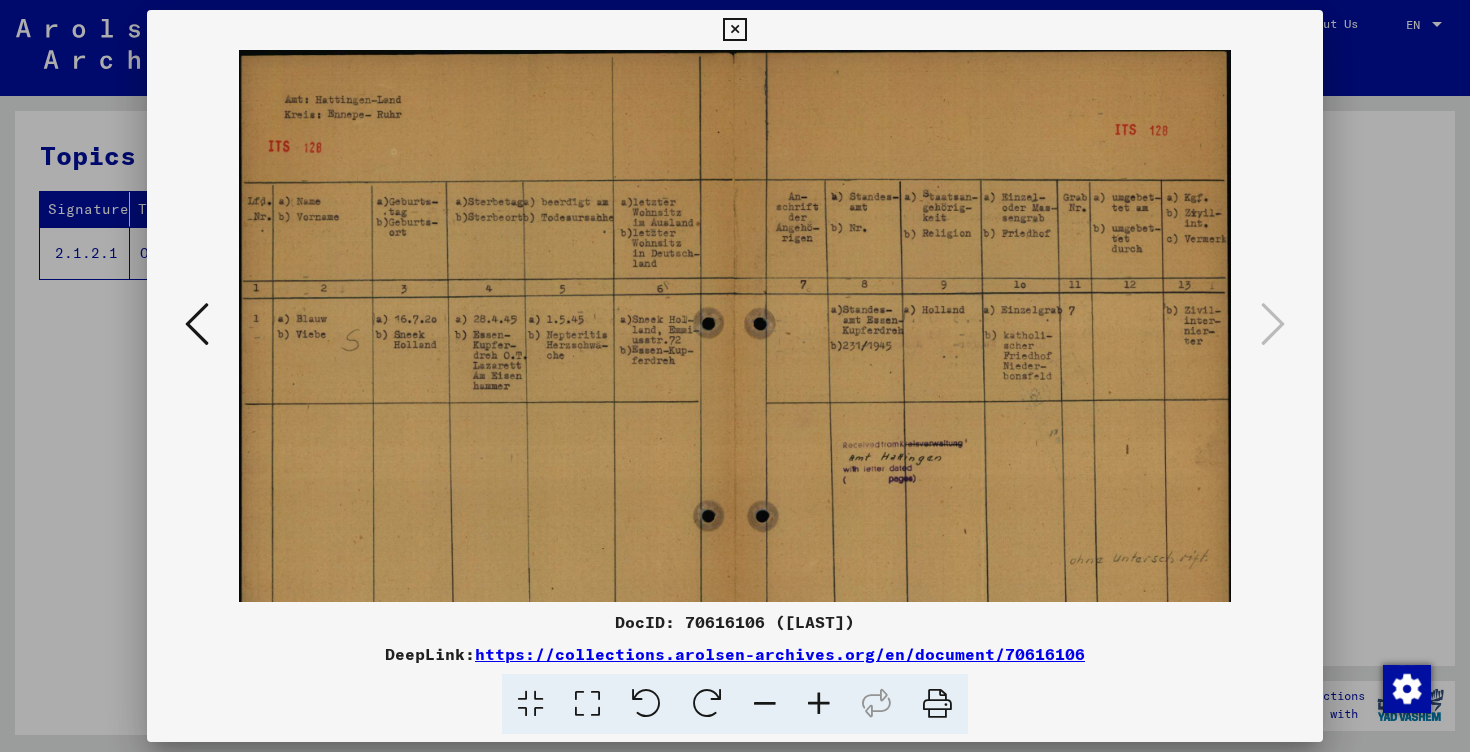 click at bounding box center (819, 704) 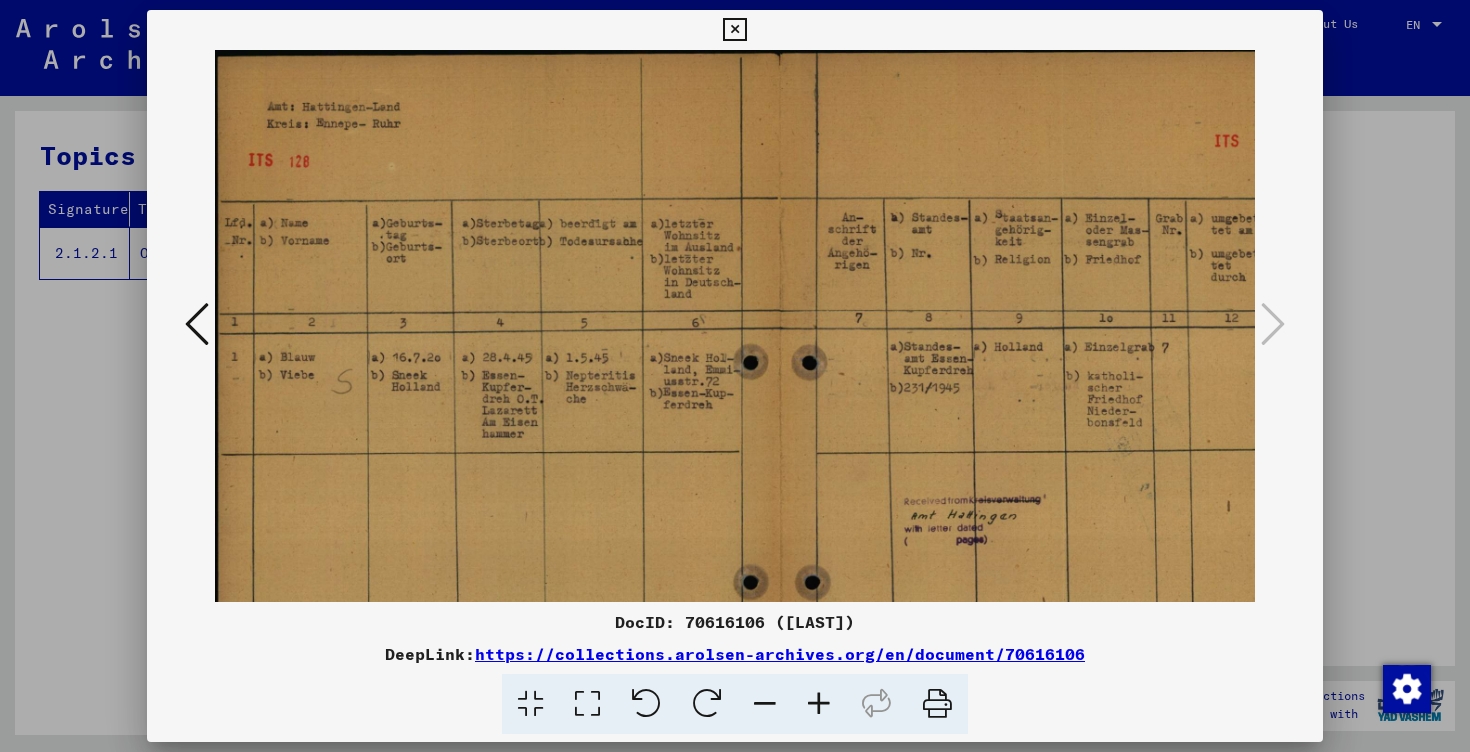 click at bounding box center [819, 704] 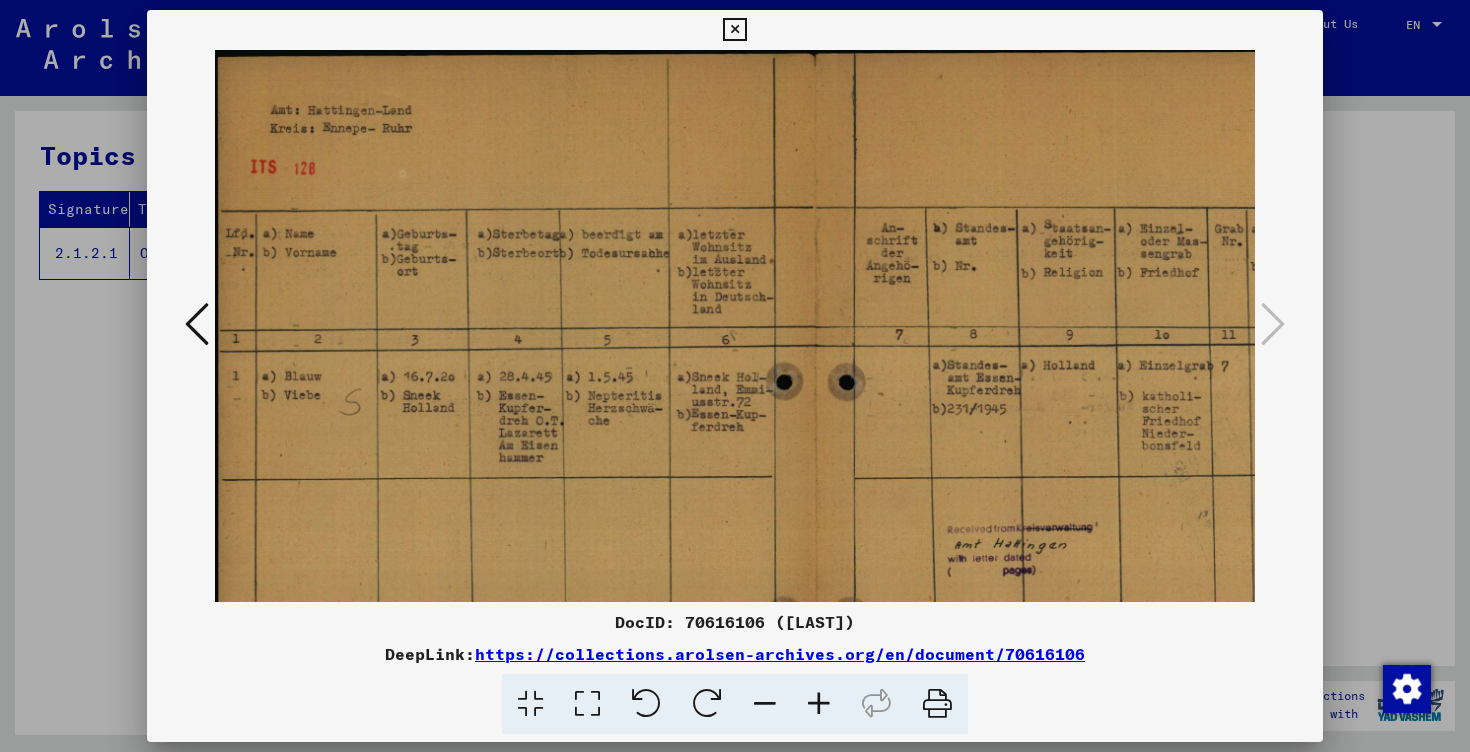 click at bounding box center [819, 704] 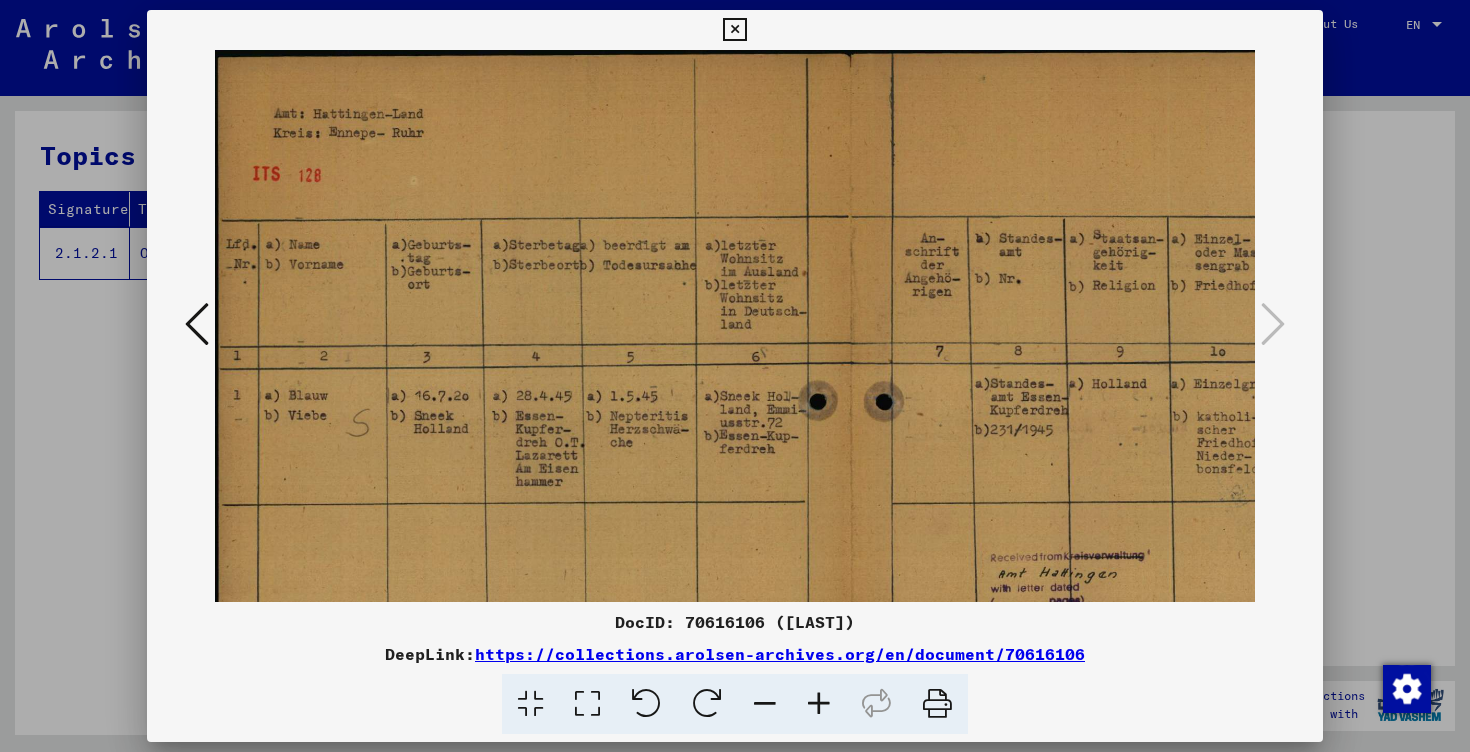 click at bounding box center [735, 376] 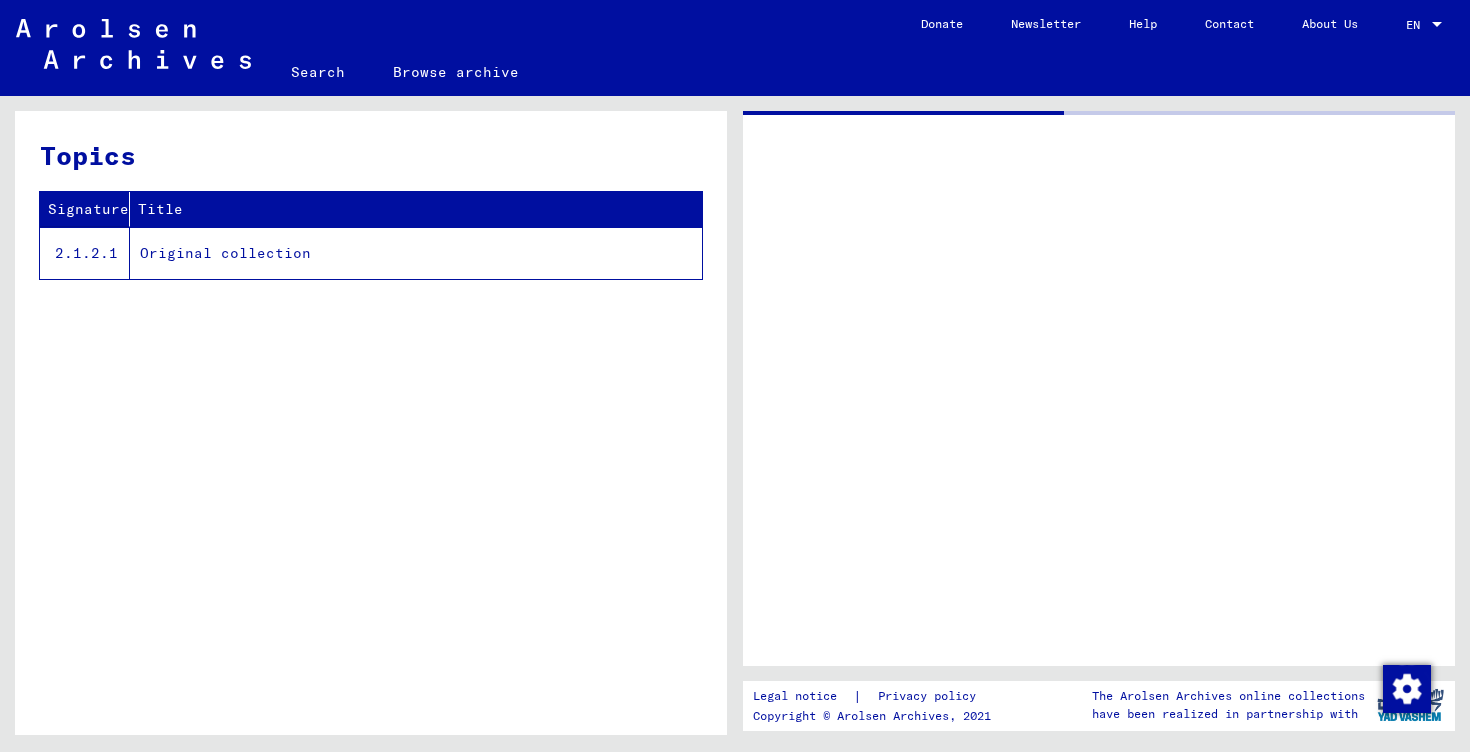 scroll, scrollTop: 0, scrollLeft: 0, axis: both 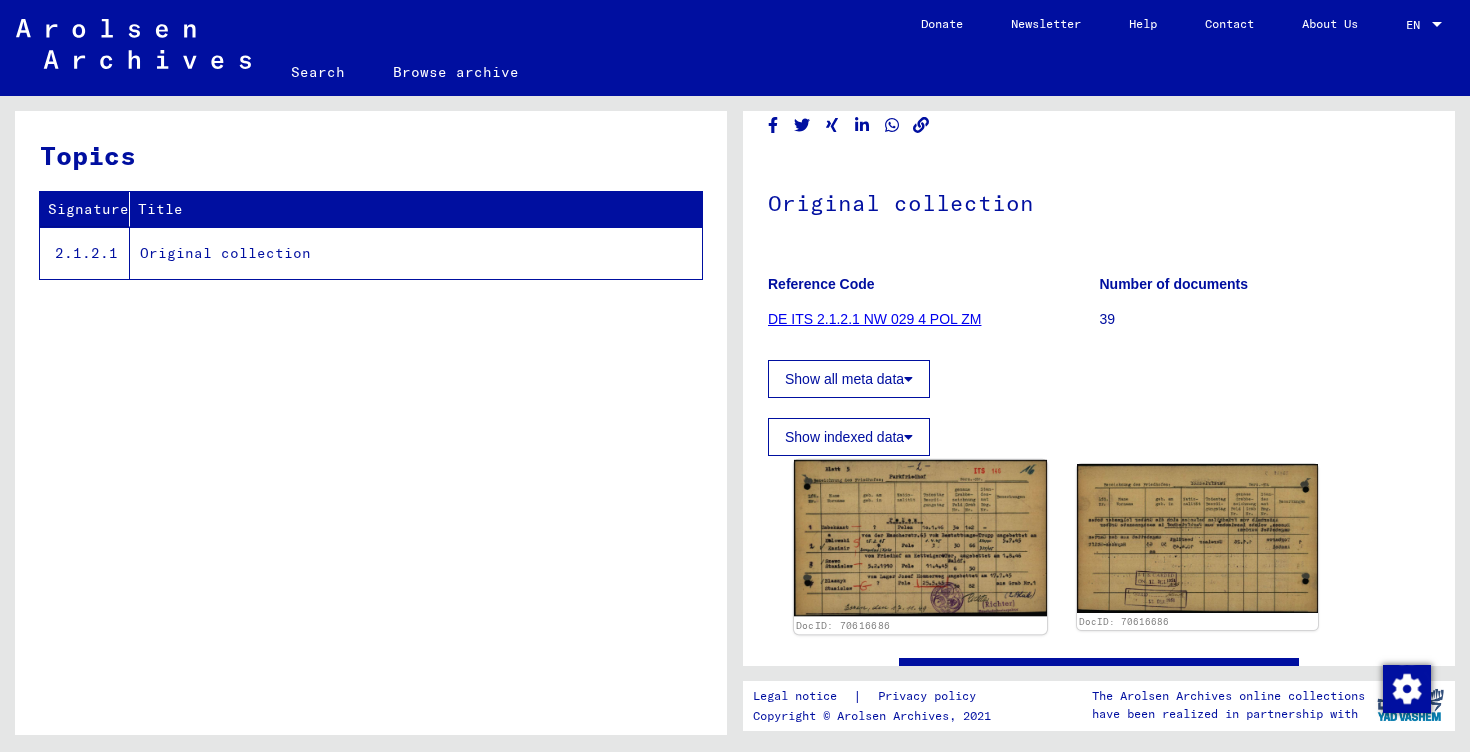 click 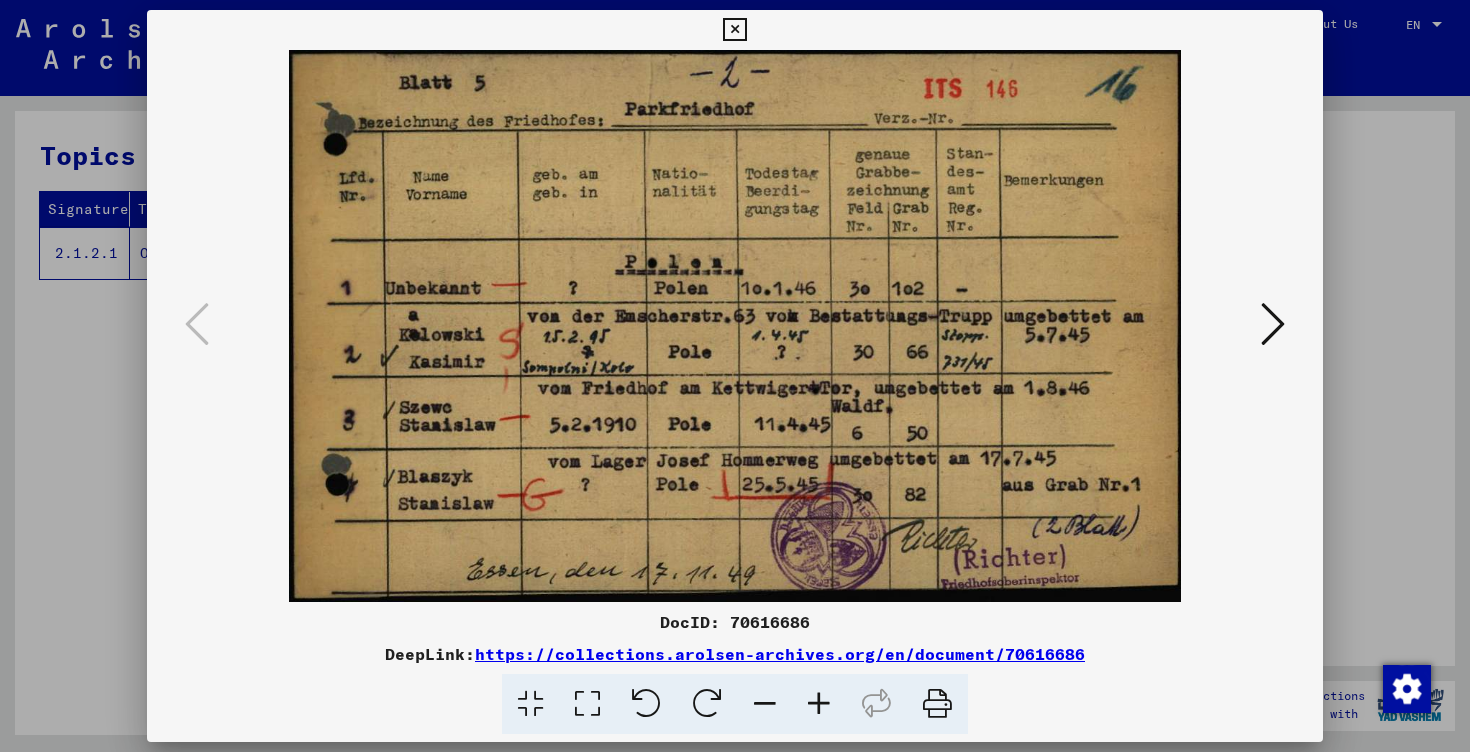 click at bounding box center [819, 704] 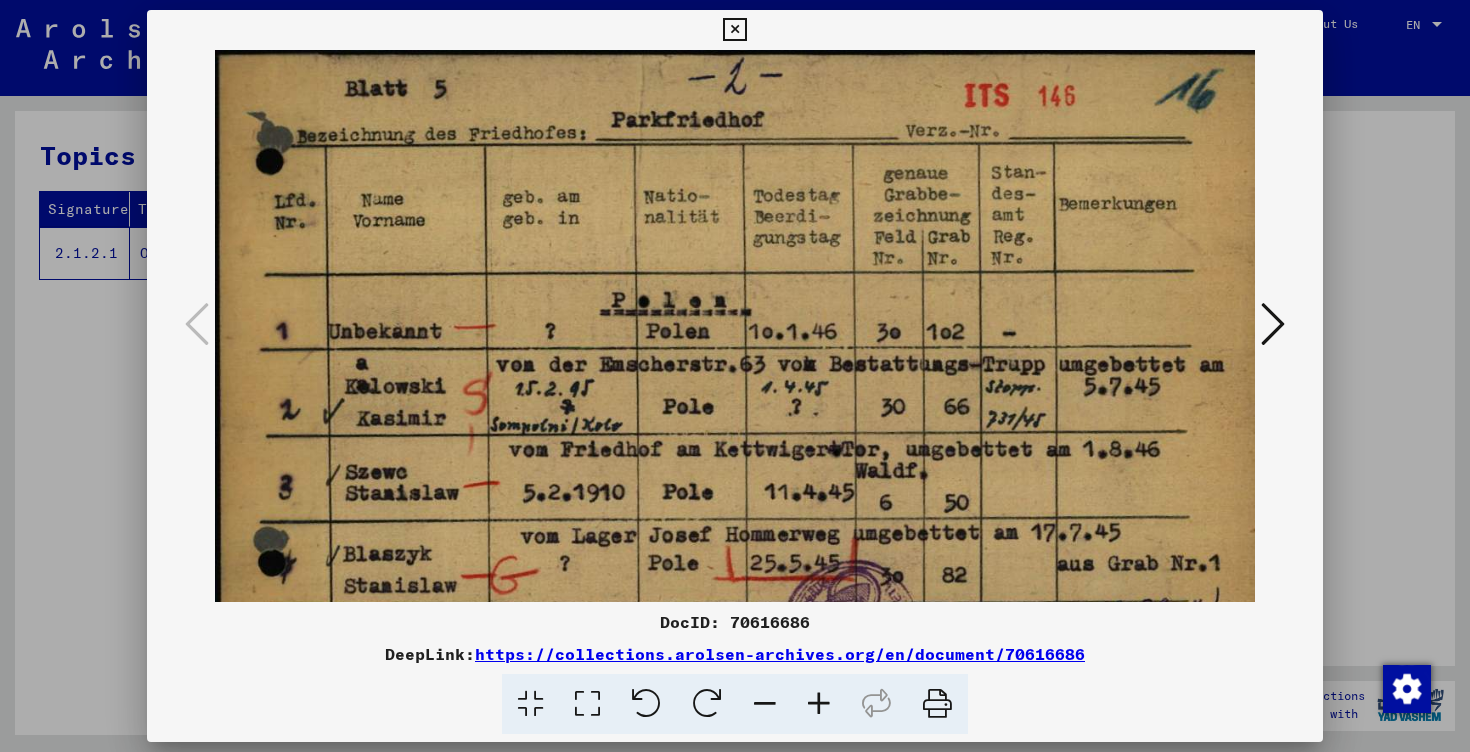 click at bounding box center [819, 704] 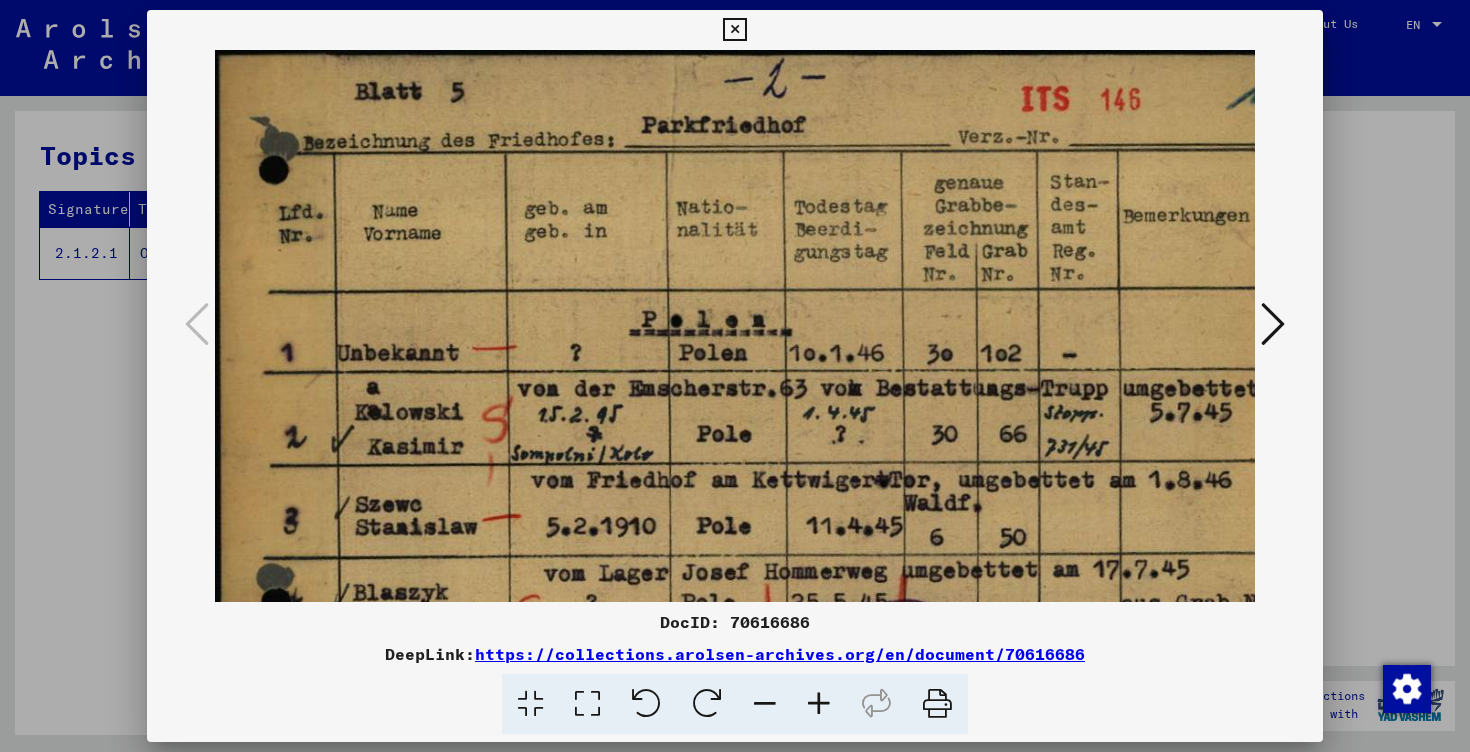 click at bounding box center [819, 704] 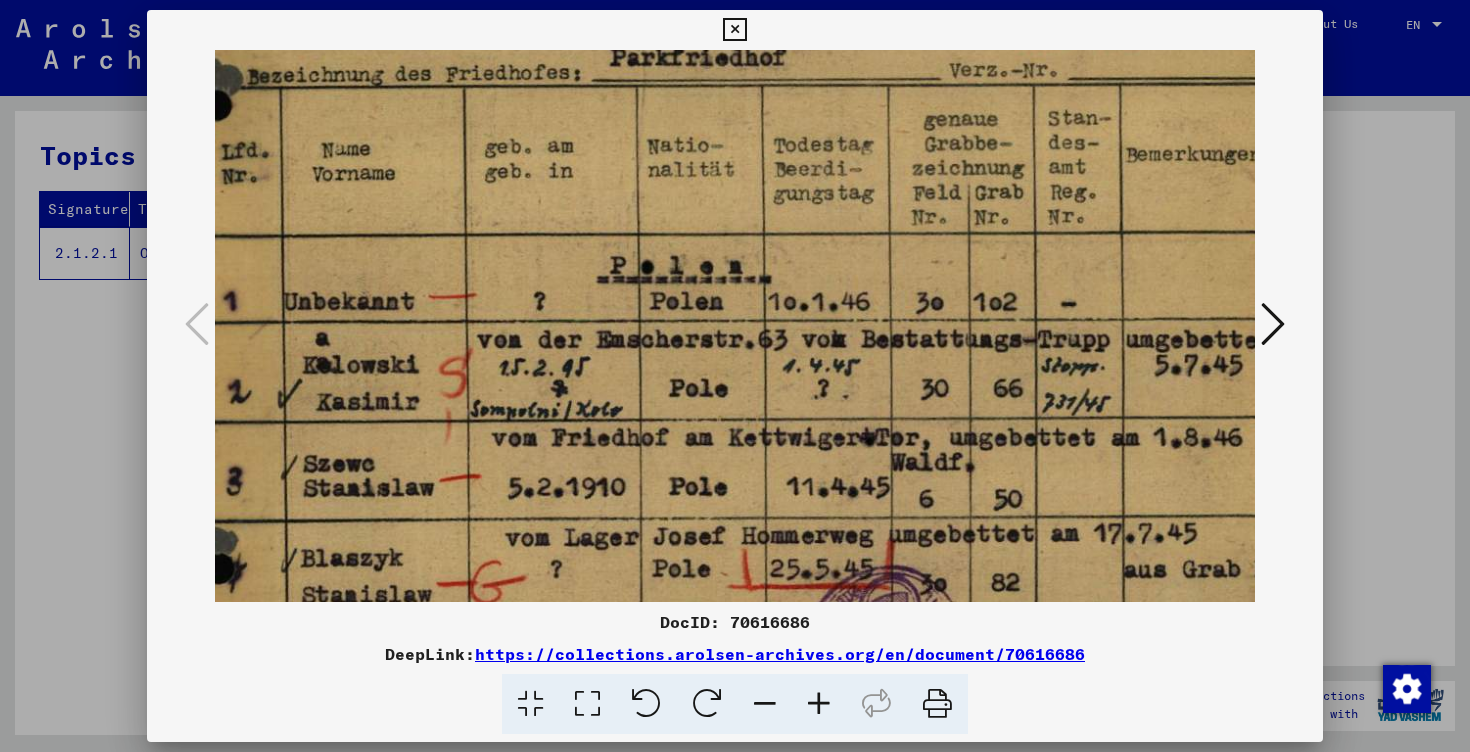 scroll, scrollTop: 74, scrollLeft: 57, axis: both 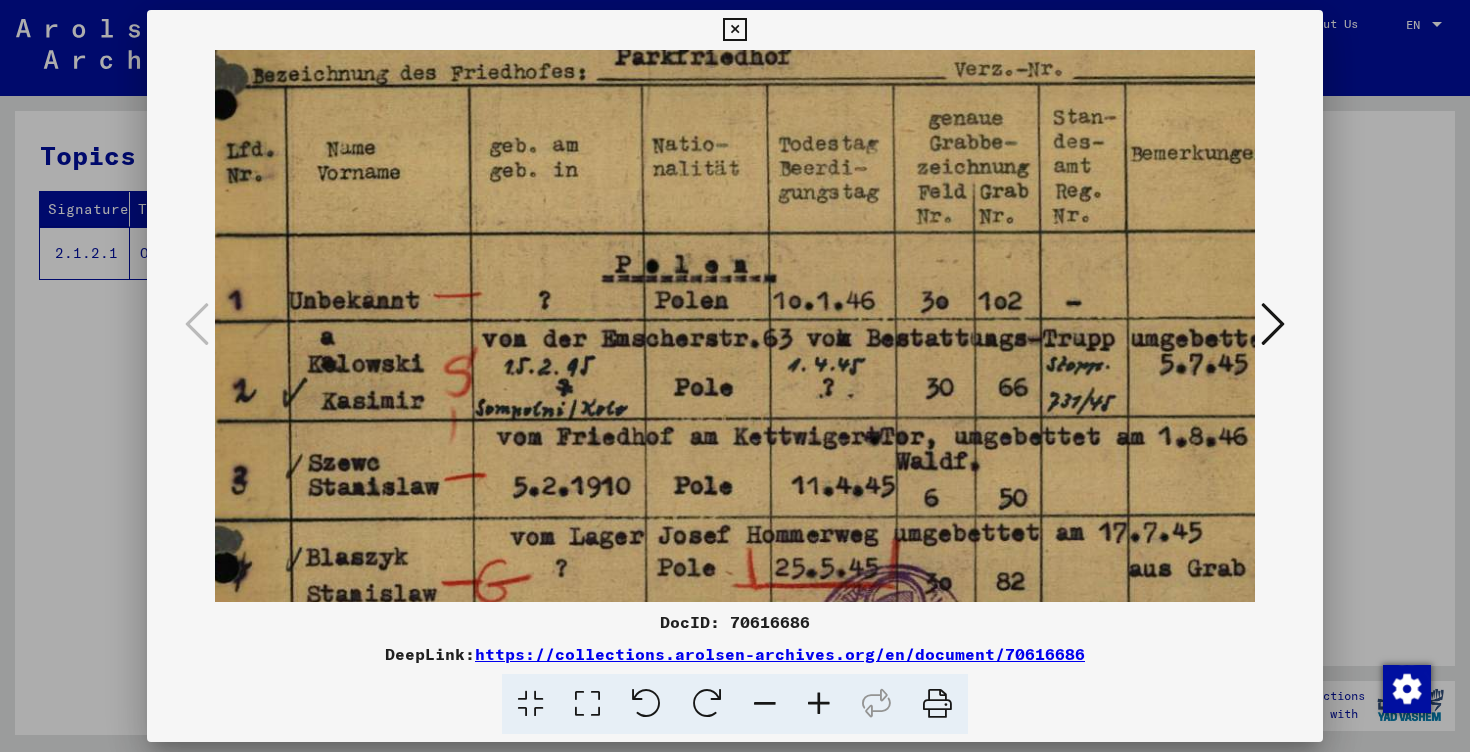 drag, startPoint x: 915, startPoint y: 538, endPoint x: 858, endPoint y: 464, distance: 93.40771 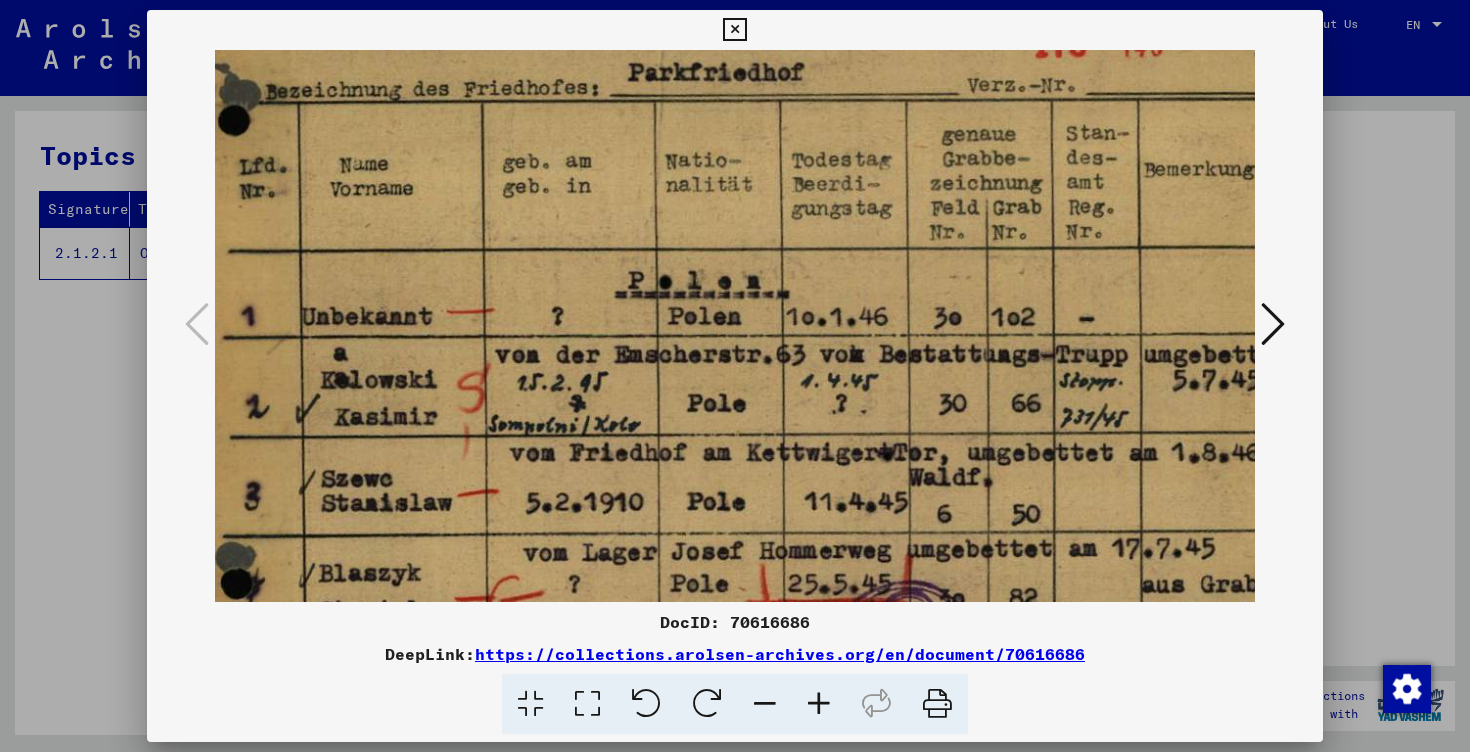scroll, scrollTop: 53, scrollLeft: 46, axis: both 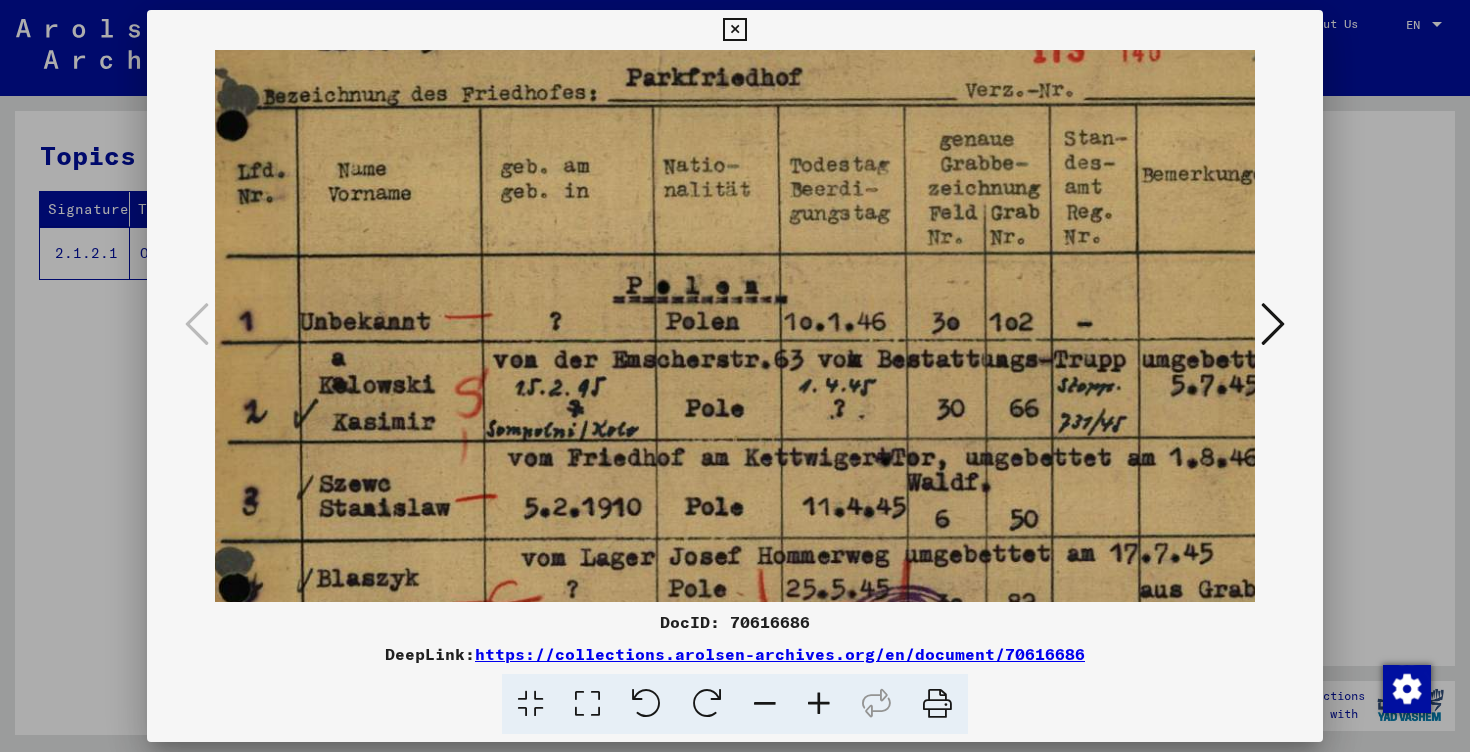 drag, startPoint x: 896, startPoint y: 301, endPoint x: 907, endPoint y: 322, distance: 23.70654 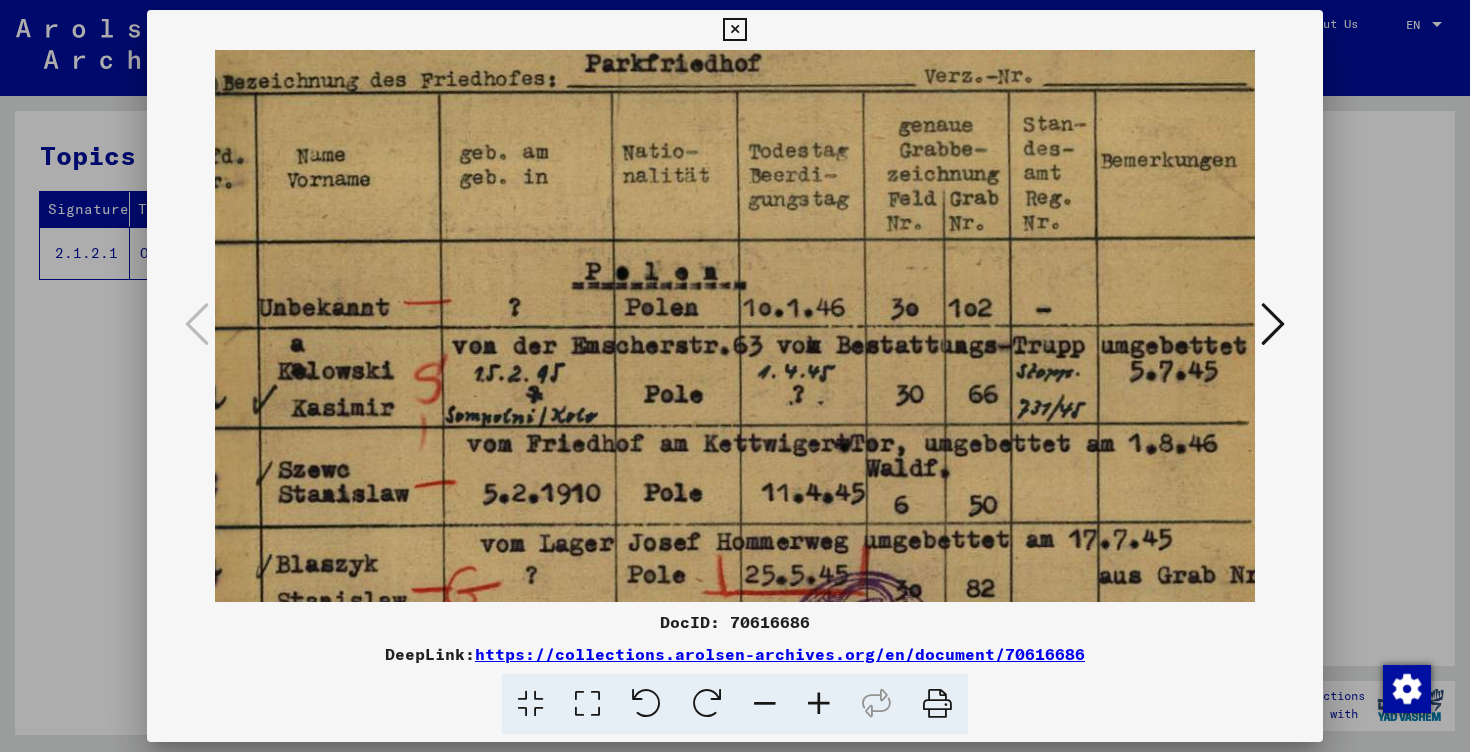 drag, startPoint x: 877, startPoint y: 218, endPoint x: 837, endPoint y: 203, distance: 42.72002 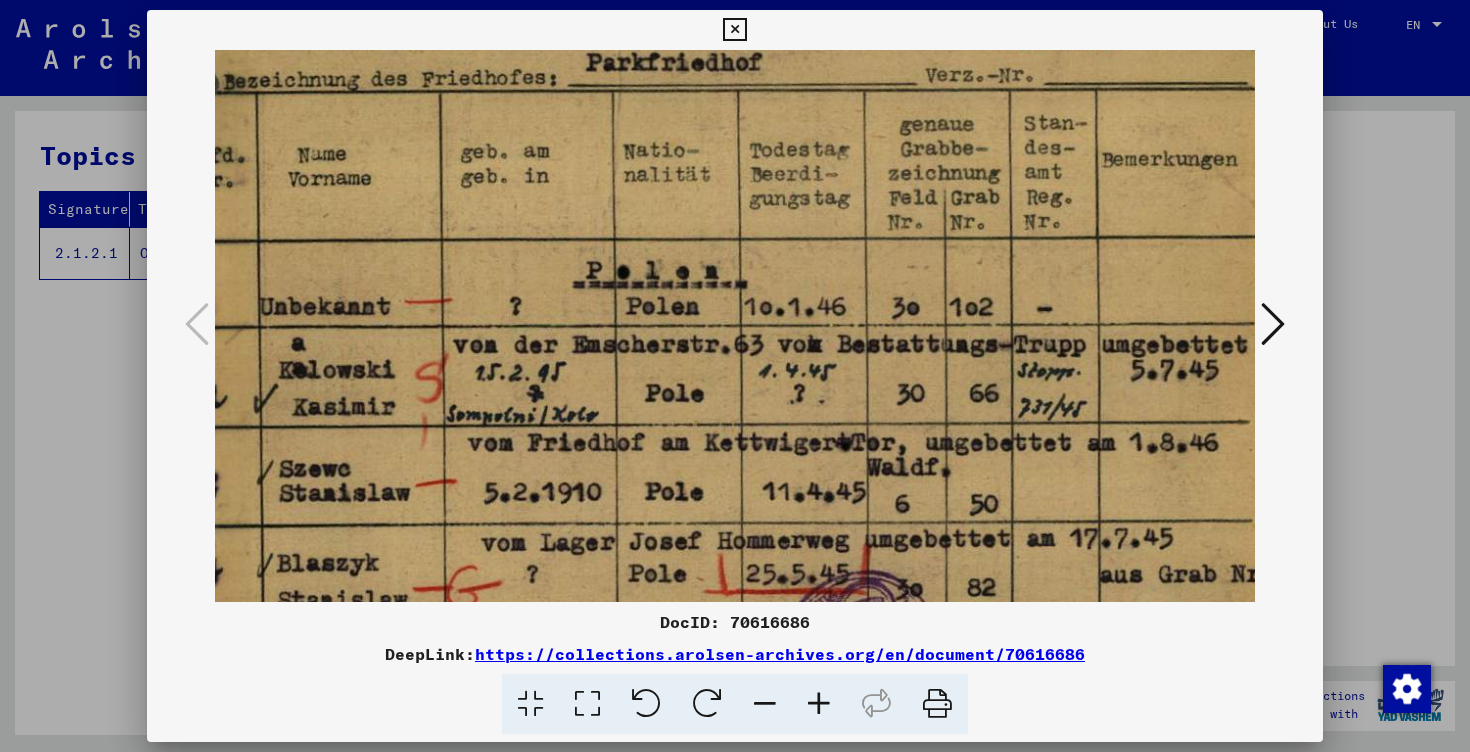 click at bounding box center (735, 376) 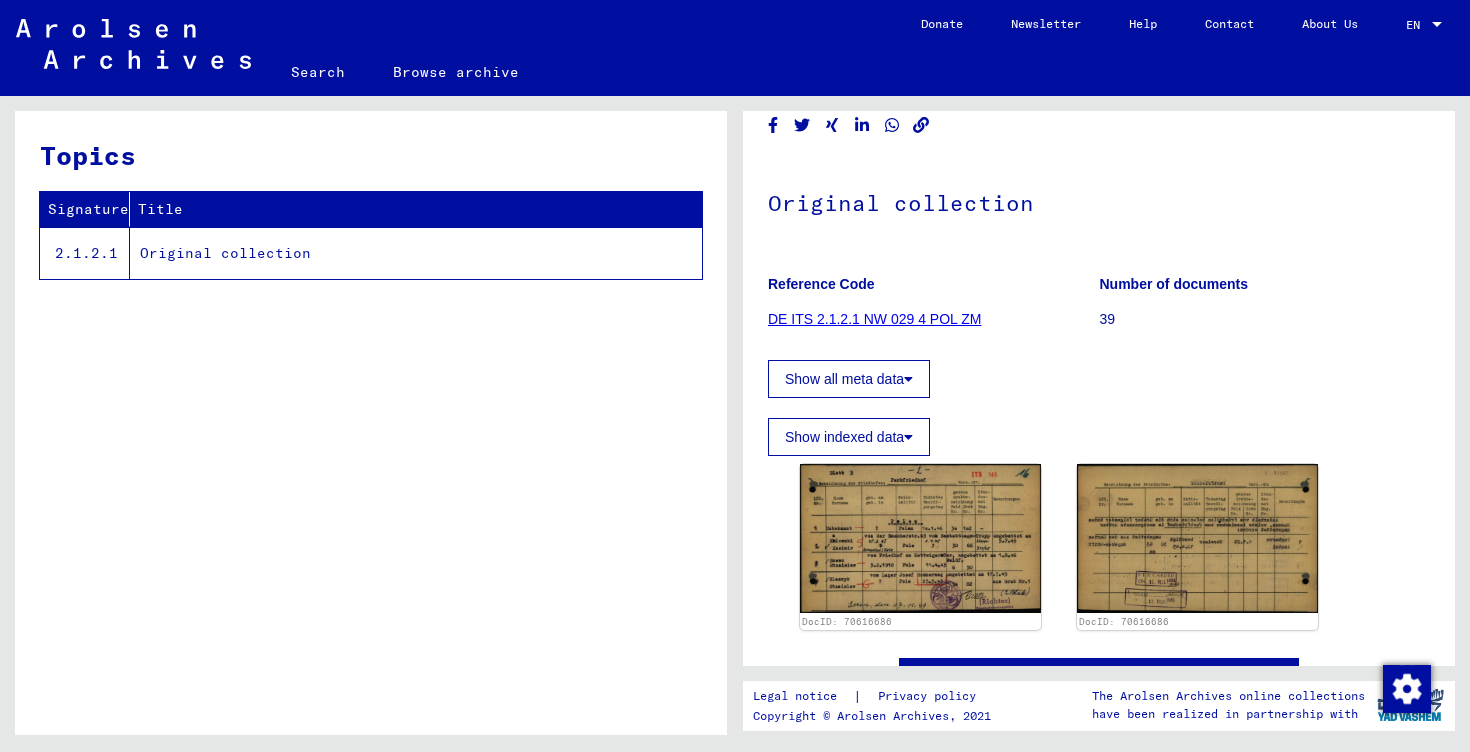 scroll, scrollTop: 0, scrollLeft: 0, axis: both 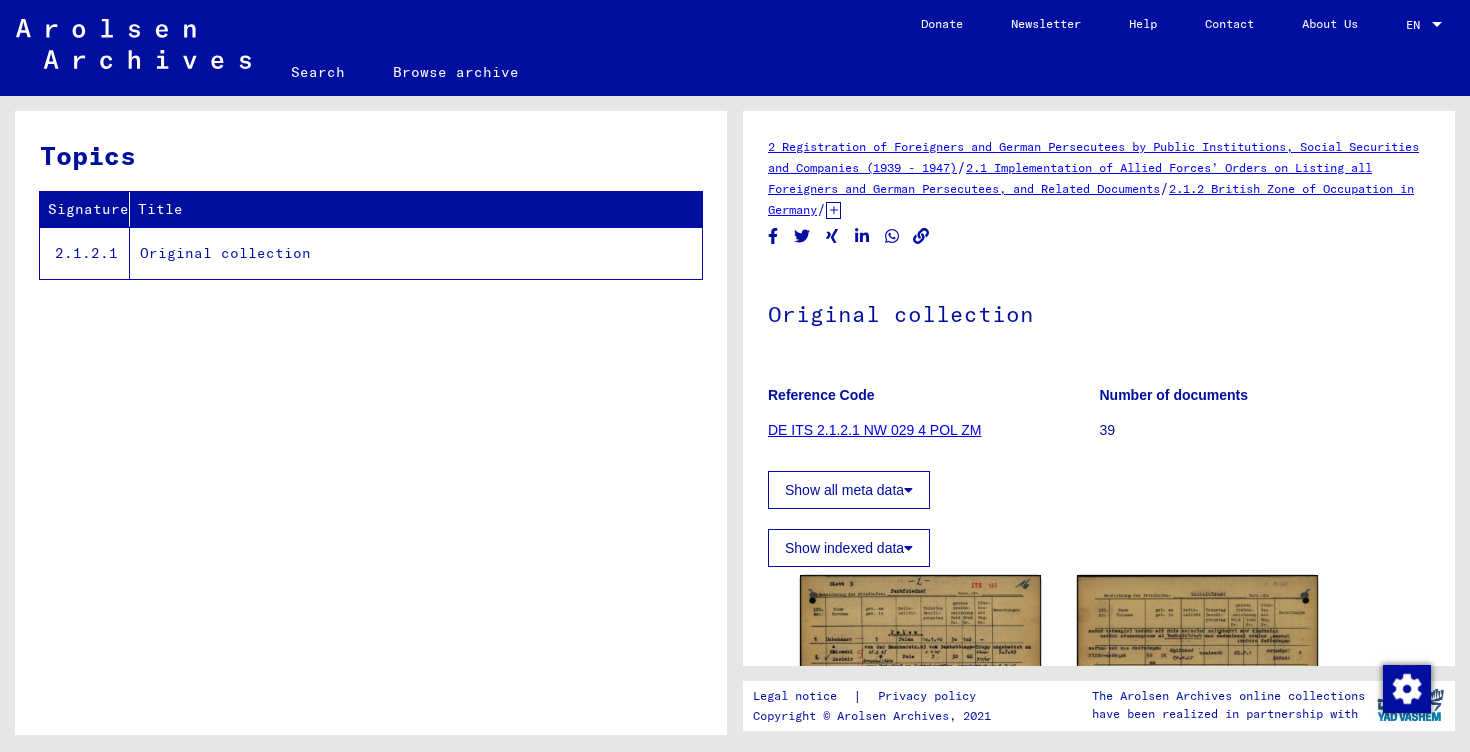 click 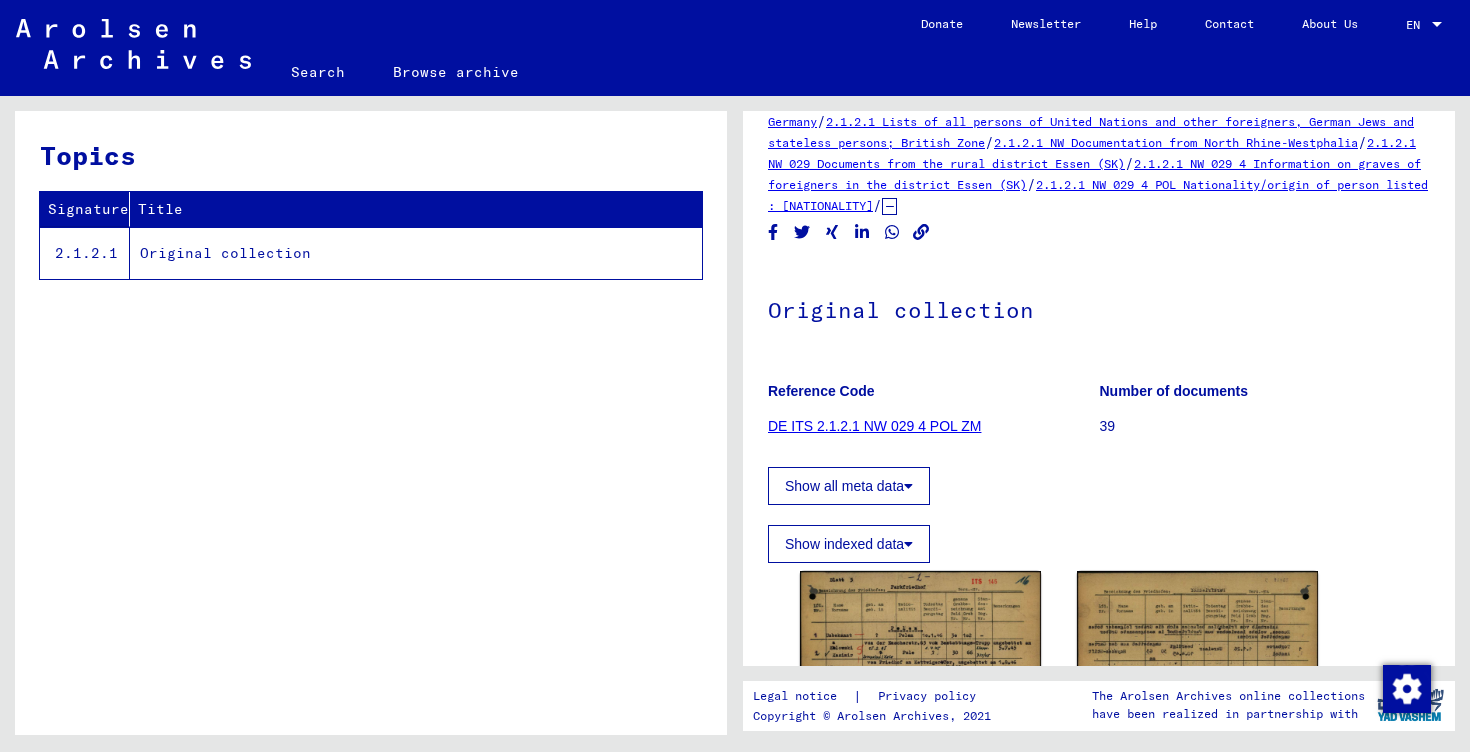 scroll, scrollTop: 271, scrollLeft: 0, axis: vertical 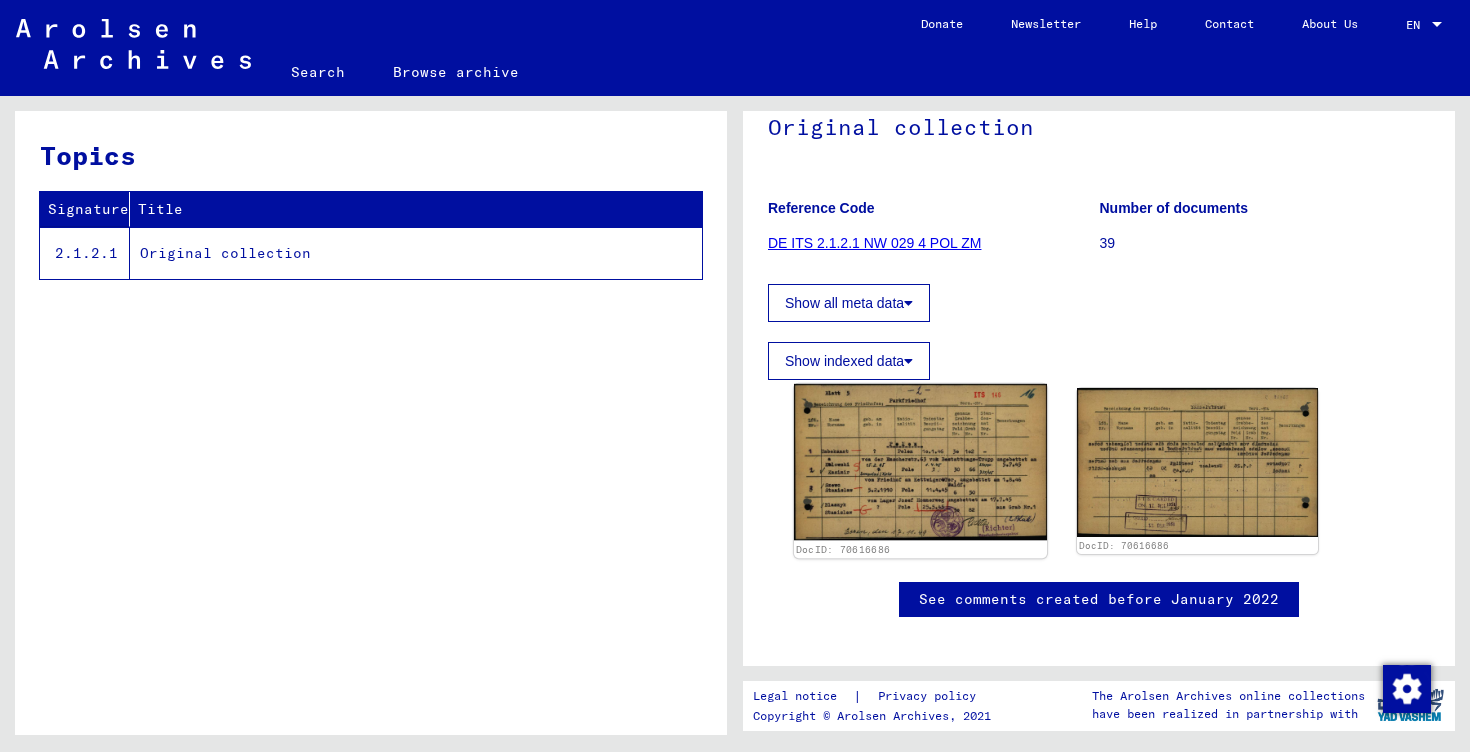 click 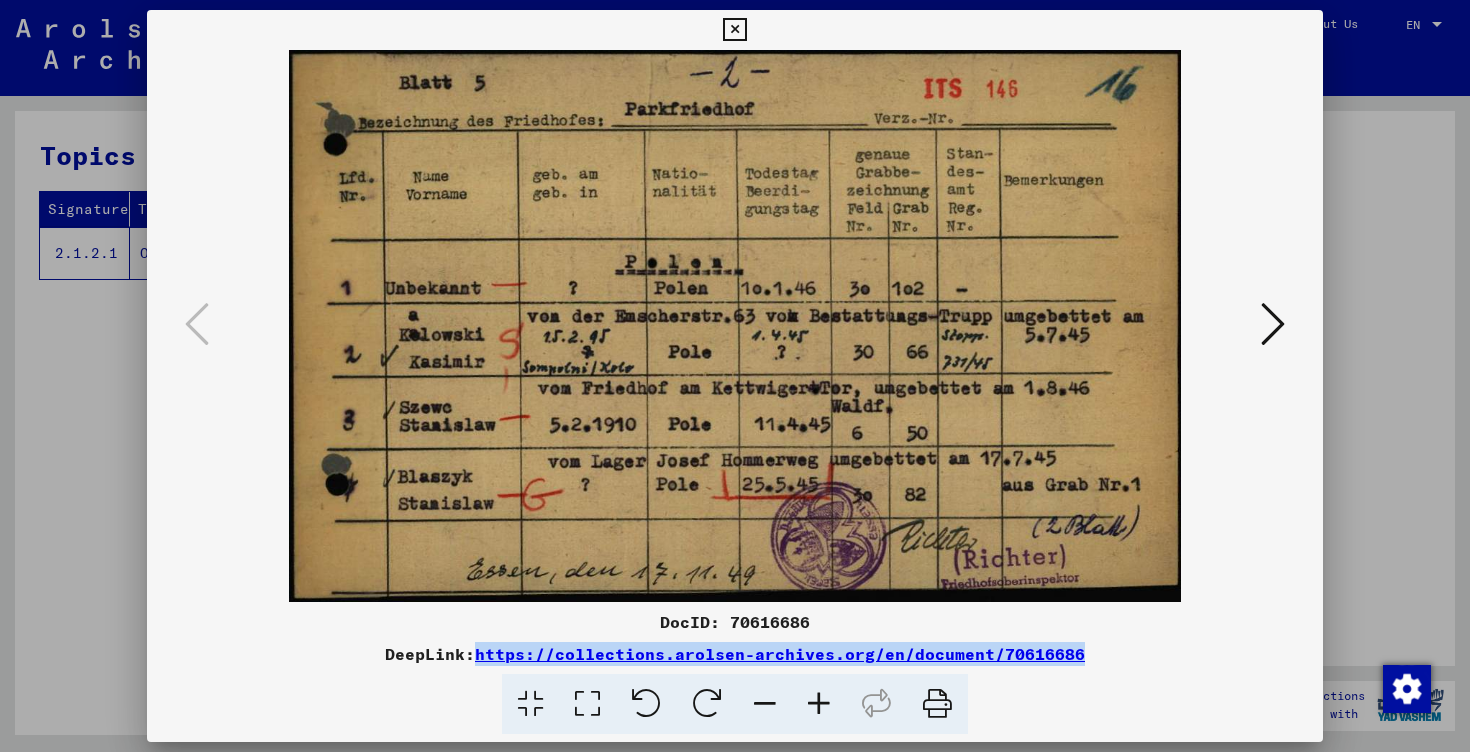 copy on "https://collections.arolsen-archives.org/en/document/70616686" 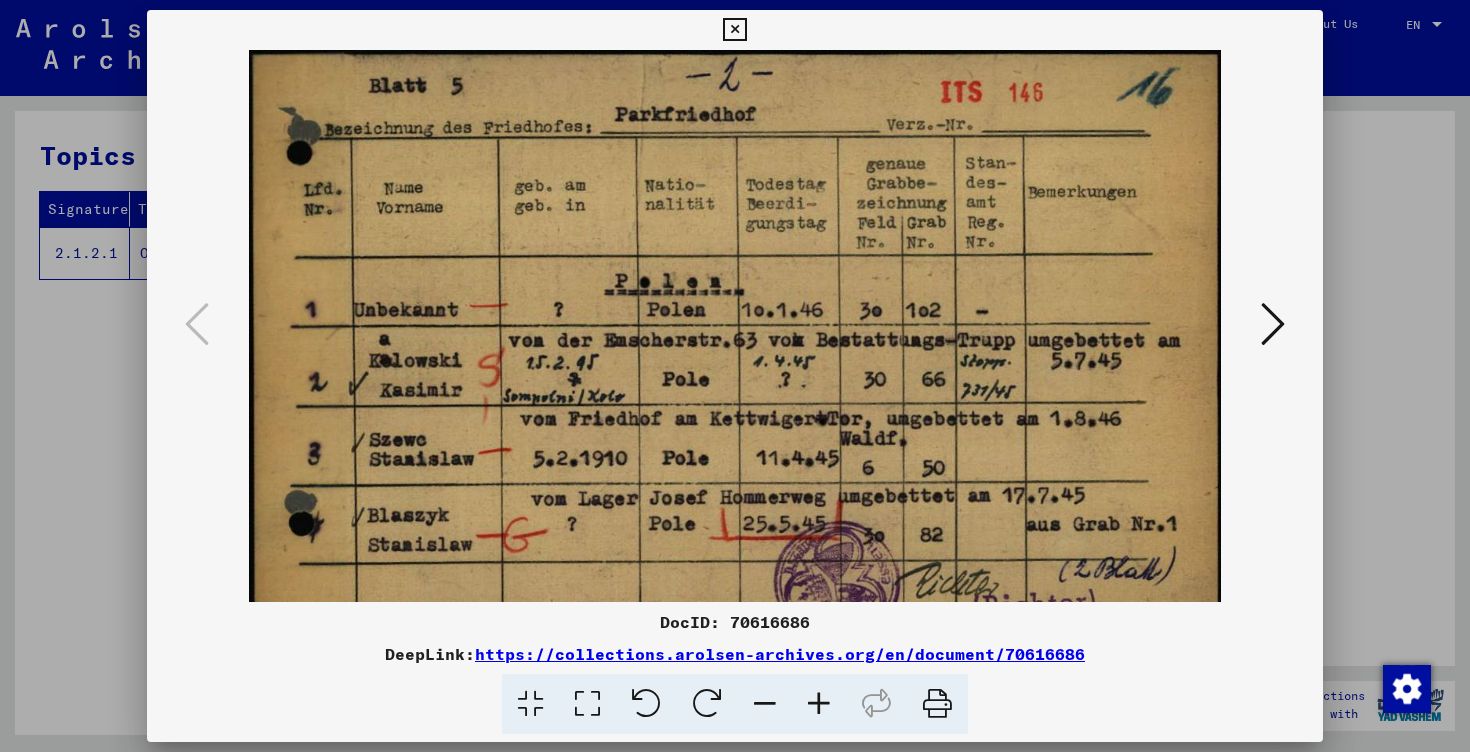 click at bounding box center [819, 704] 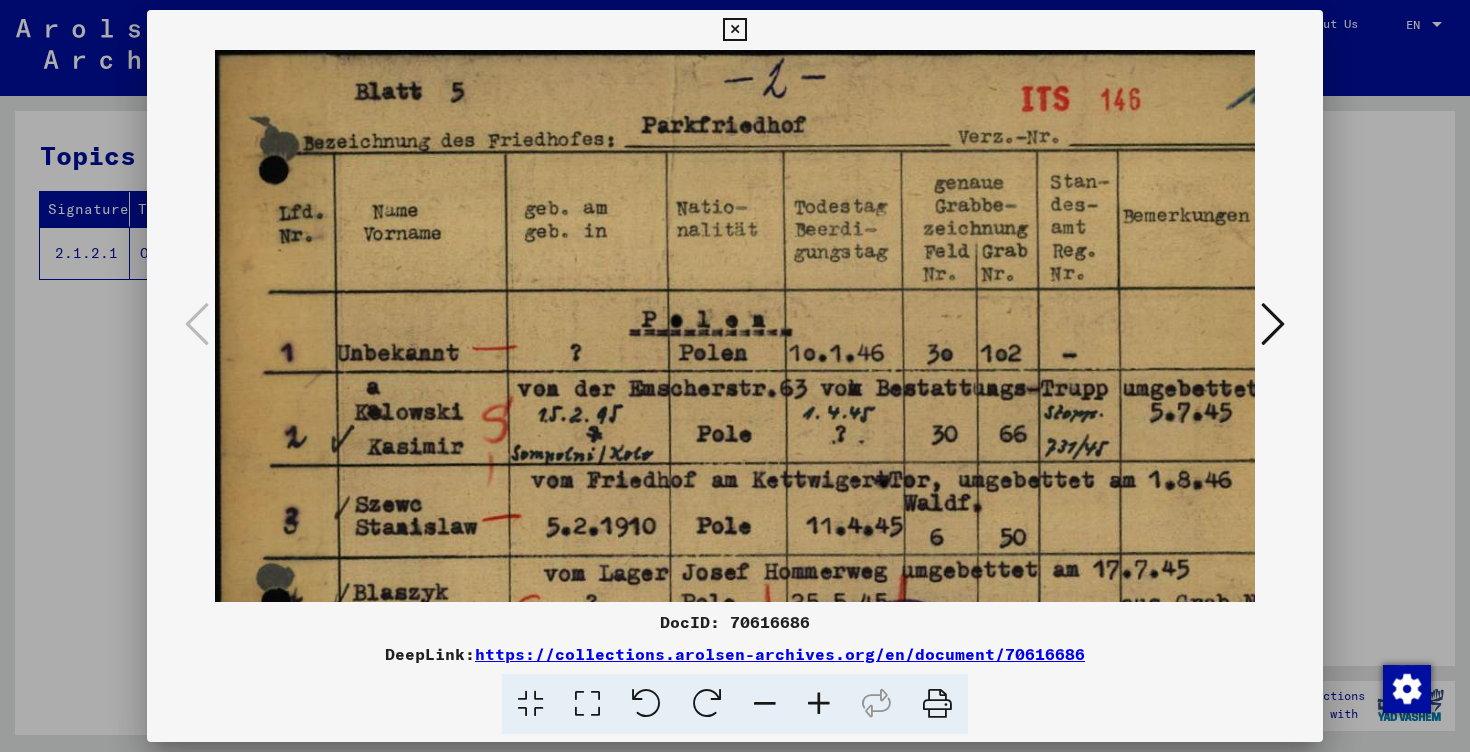 click at bounding box center (819, 704) 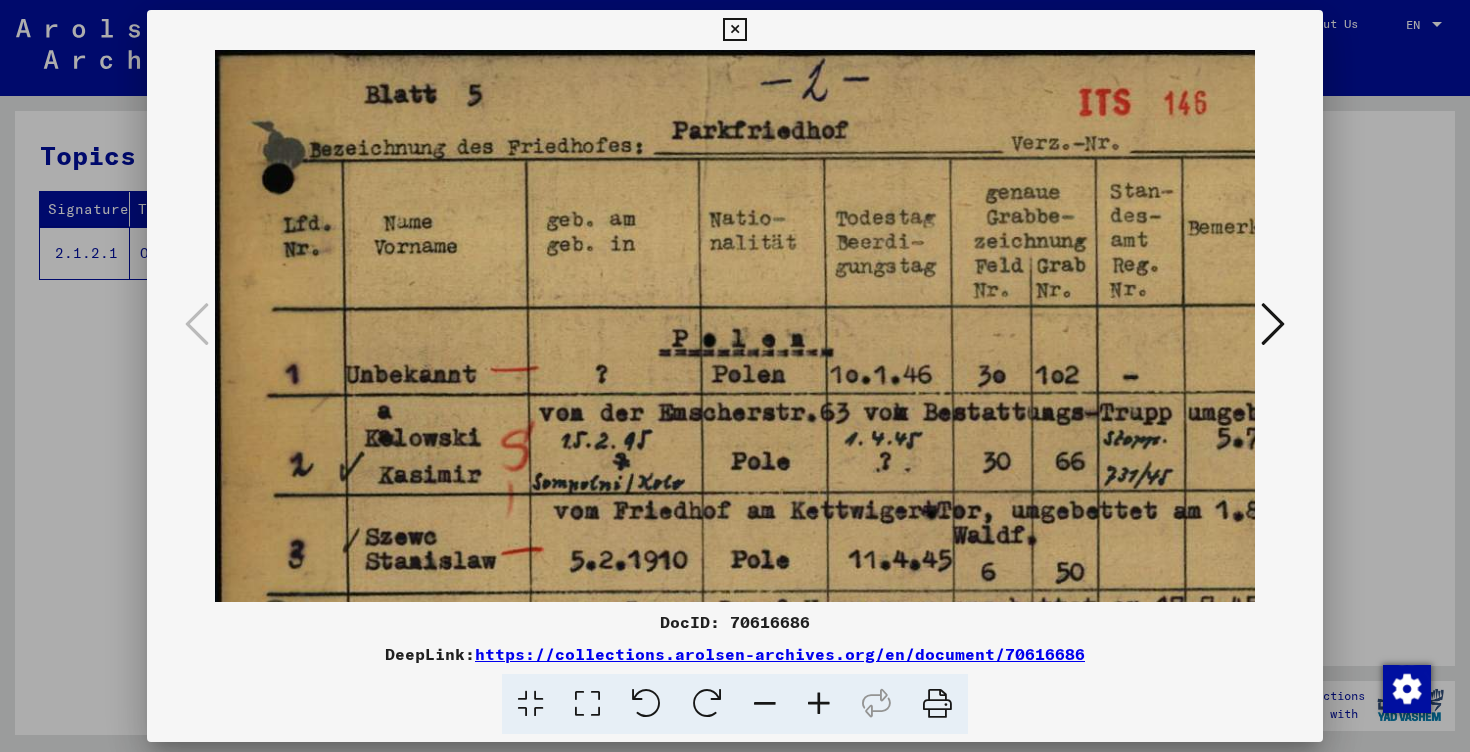 click at bounding box center (819, 704) 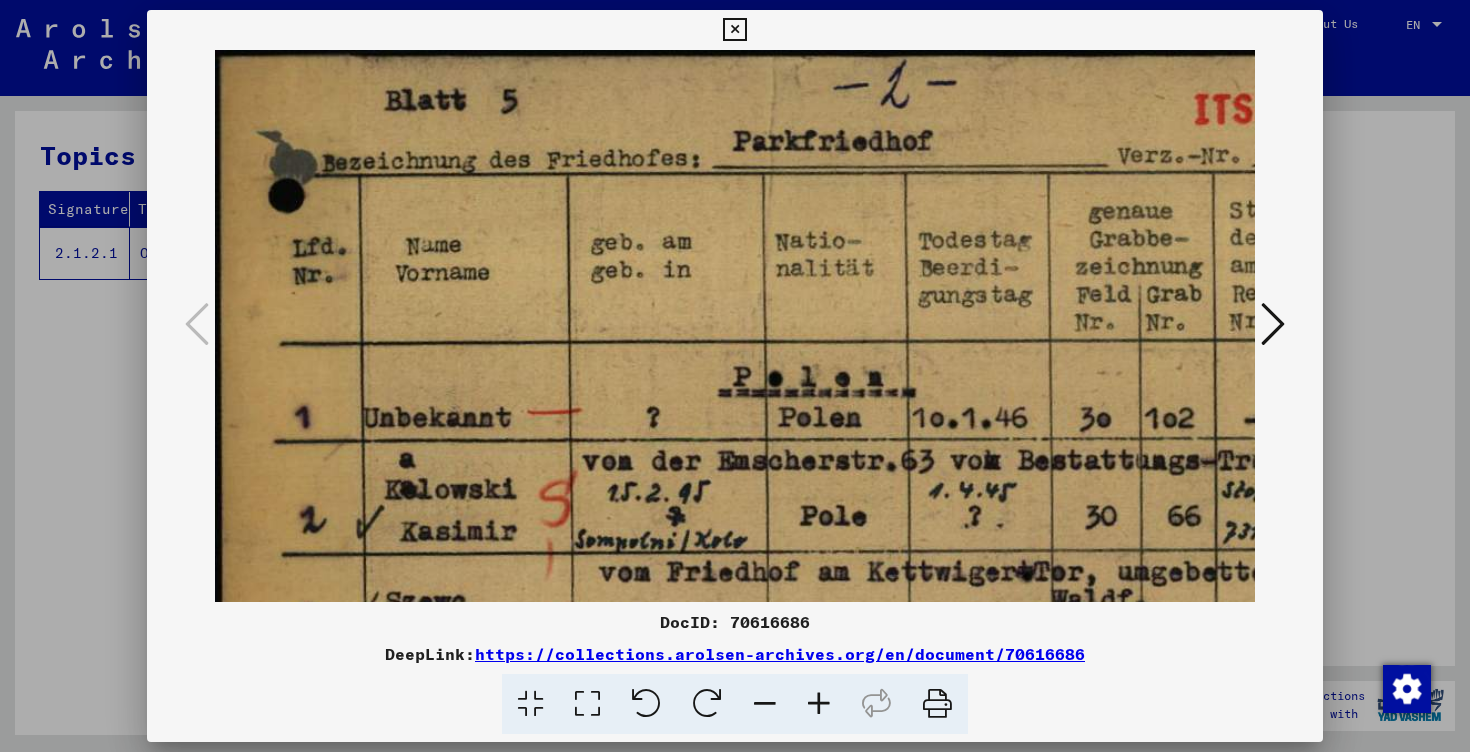 click at bounding box center (819, 704) 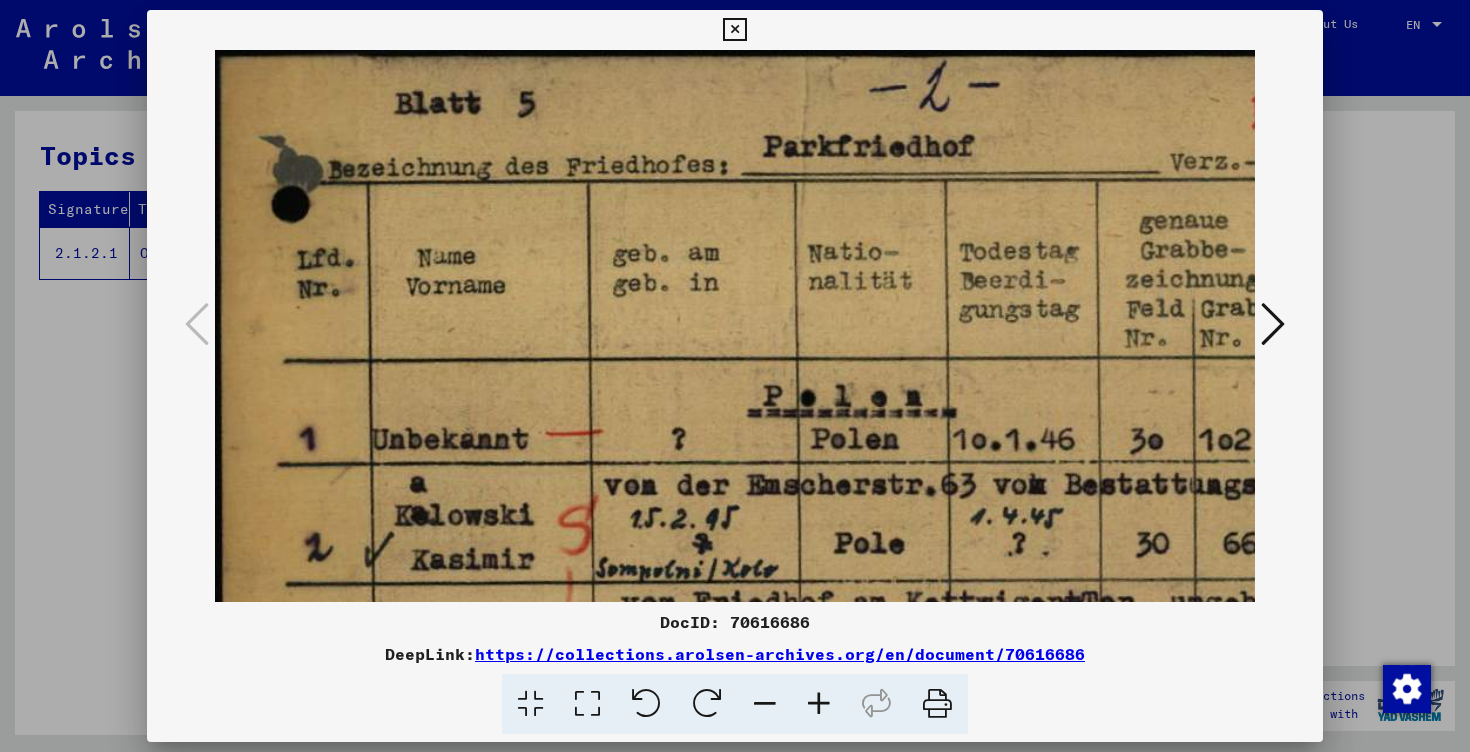 click at bounding box center (819, 704) 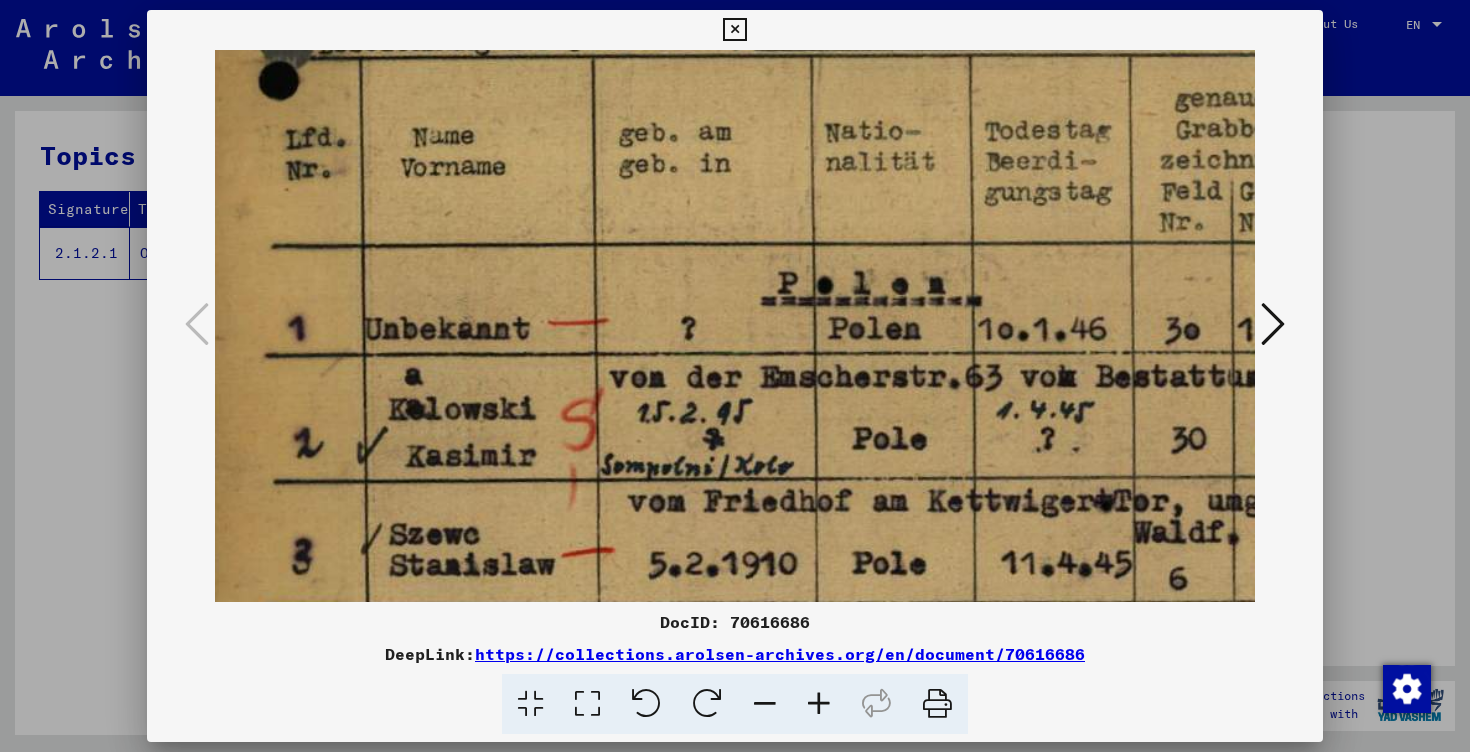 scroll, scrollTop: 177, scrollLeft: 21, axis: both 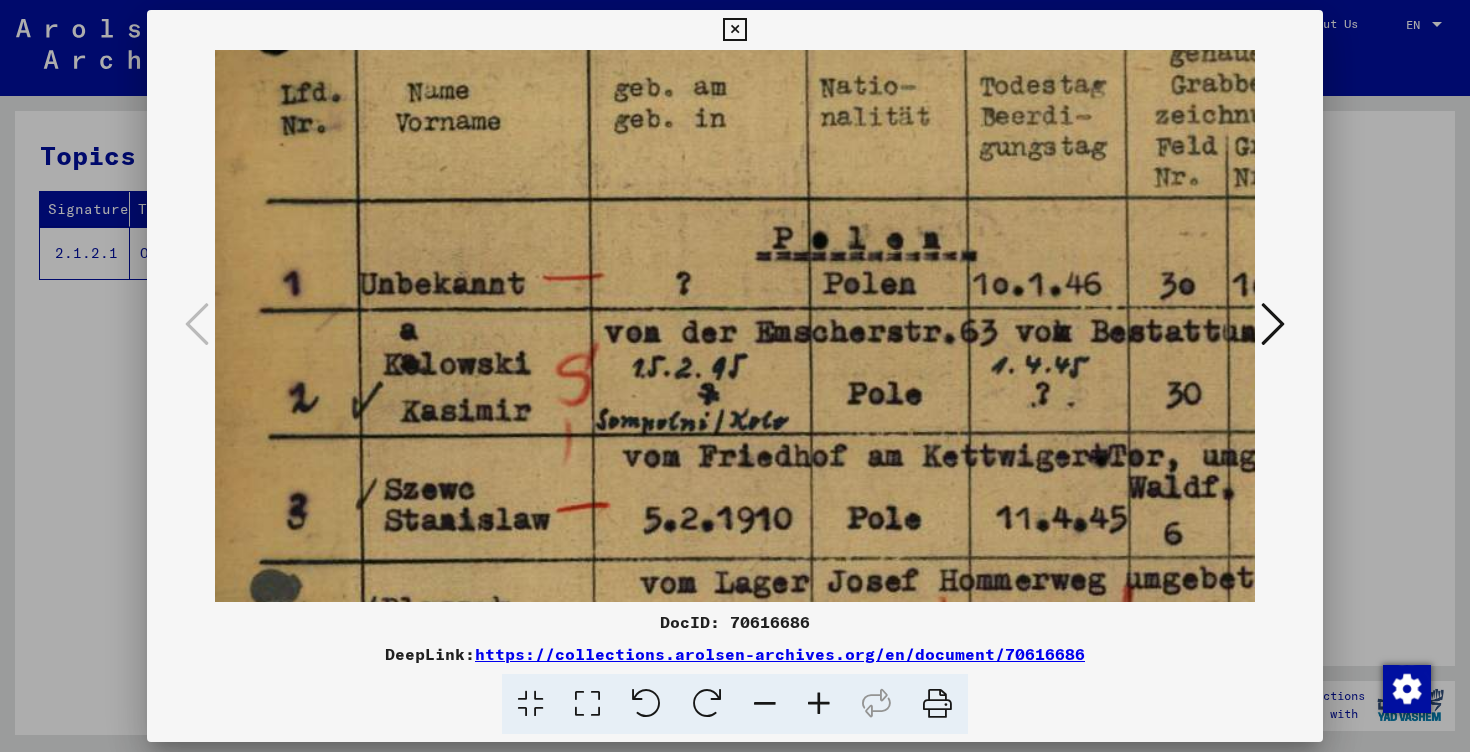 drag, startPoint x: 805, startPoint y: 560, endPoint x: 784, endPoint y: 383, distance: 178.24141 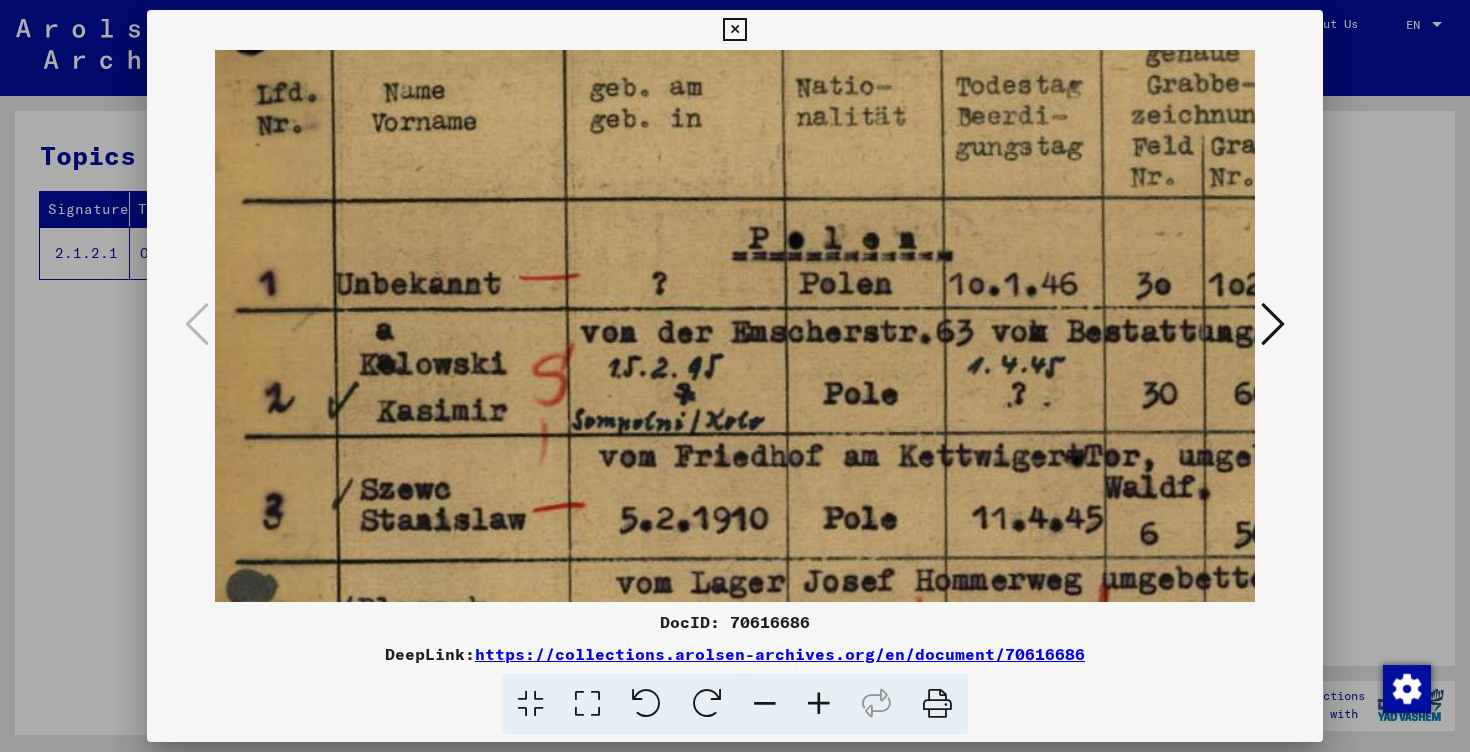 scroll, scrollTop: 176, scrollLeft: 58, axis: both 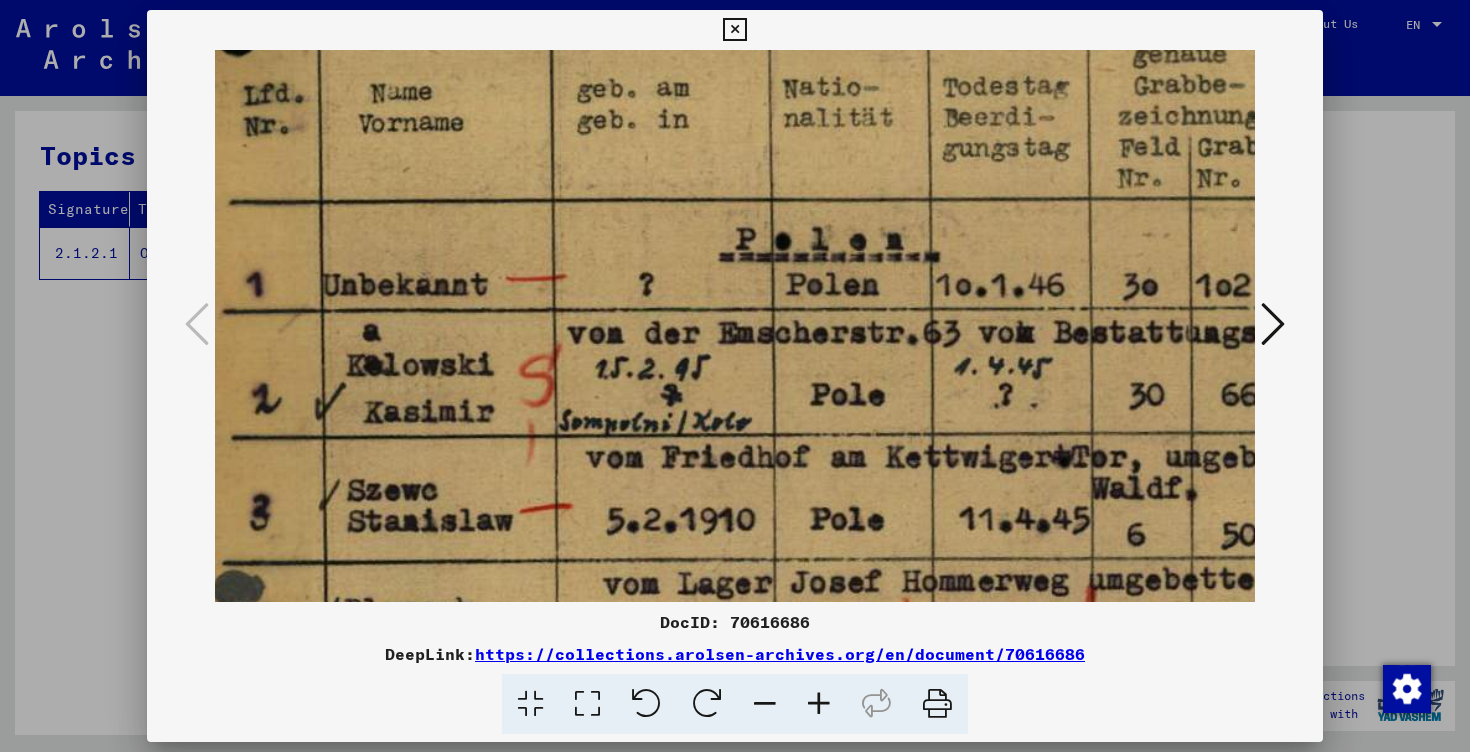 drag, startPoint x: 825, startPoint y: 462, endPoint x: 789, endPoint y: 463, distance: 36.013885 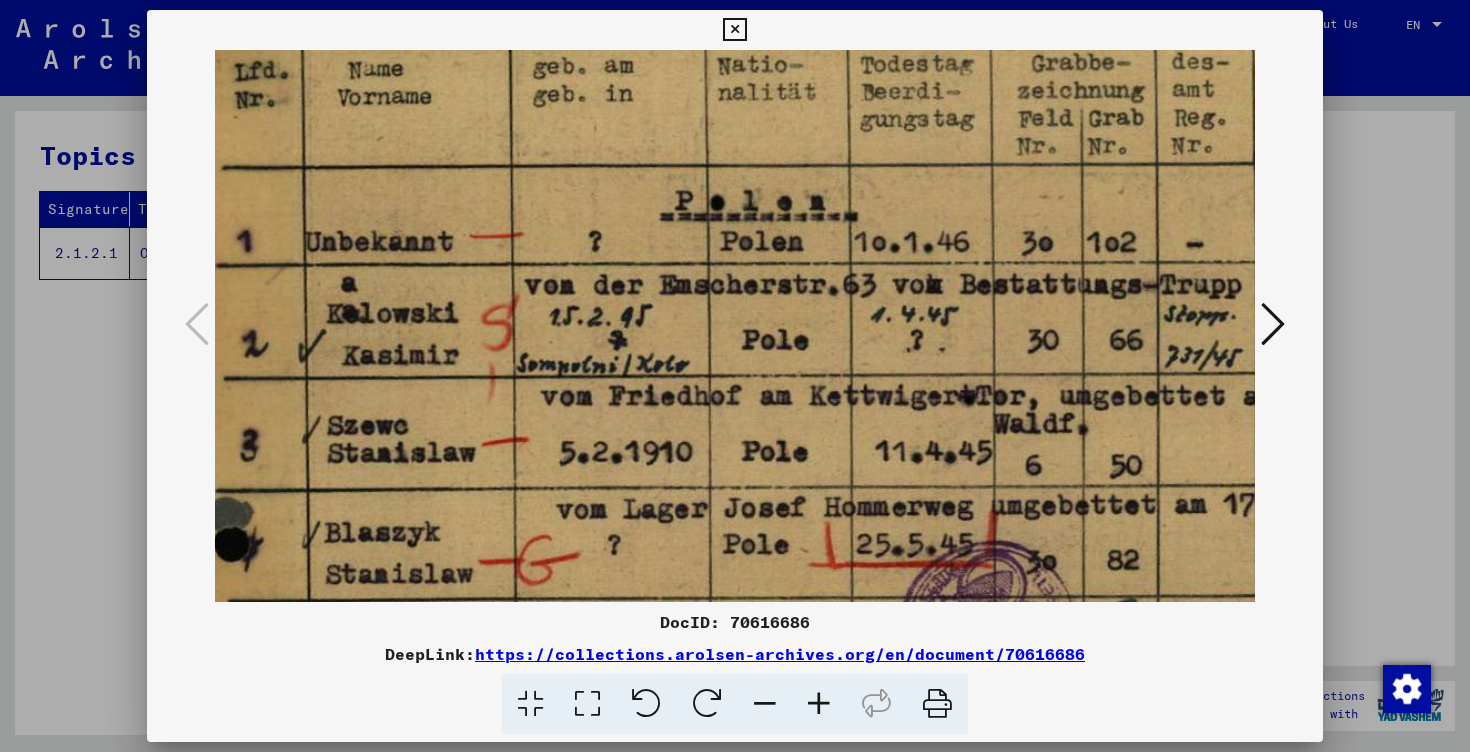 click at bounding box center [765, 704] 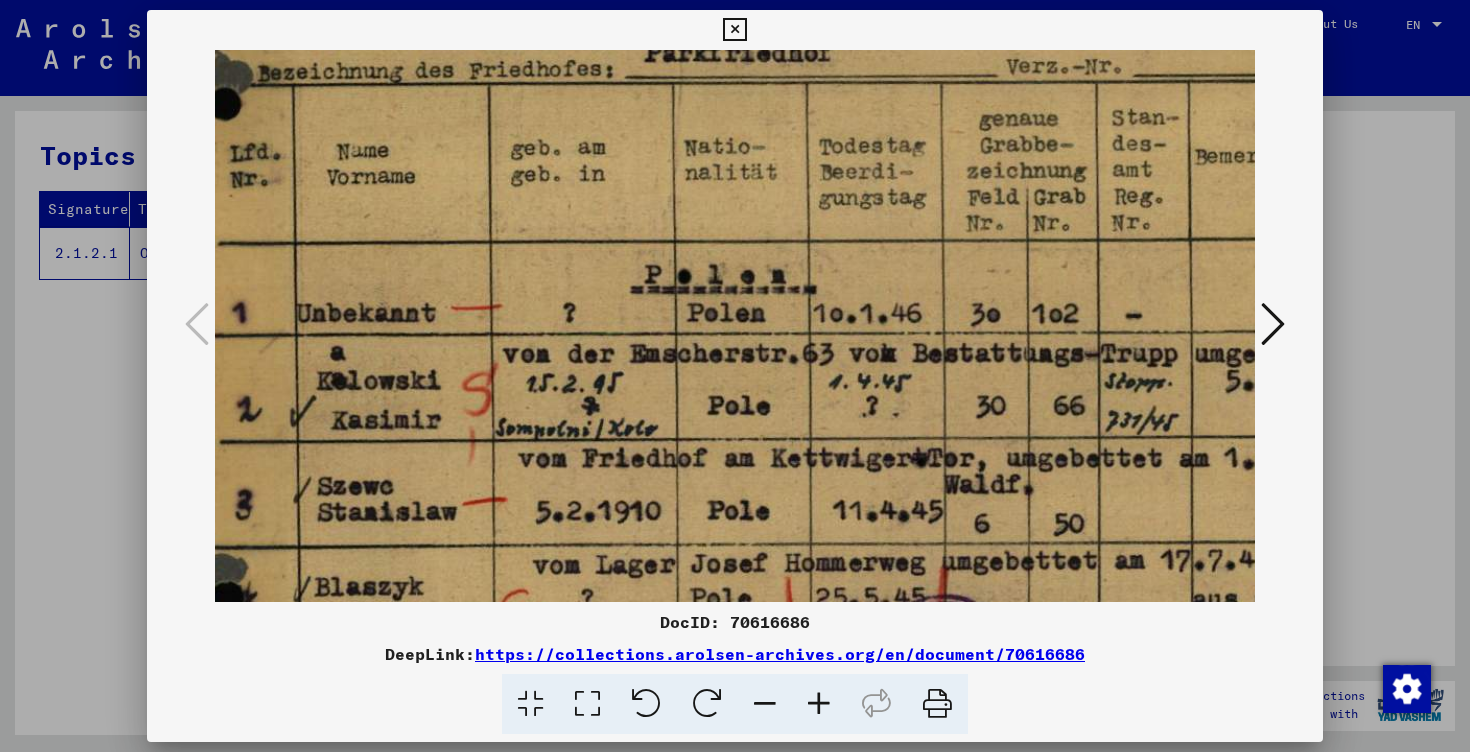 scroll, scrollTop: 81, scrollLeft: 57, axis: both 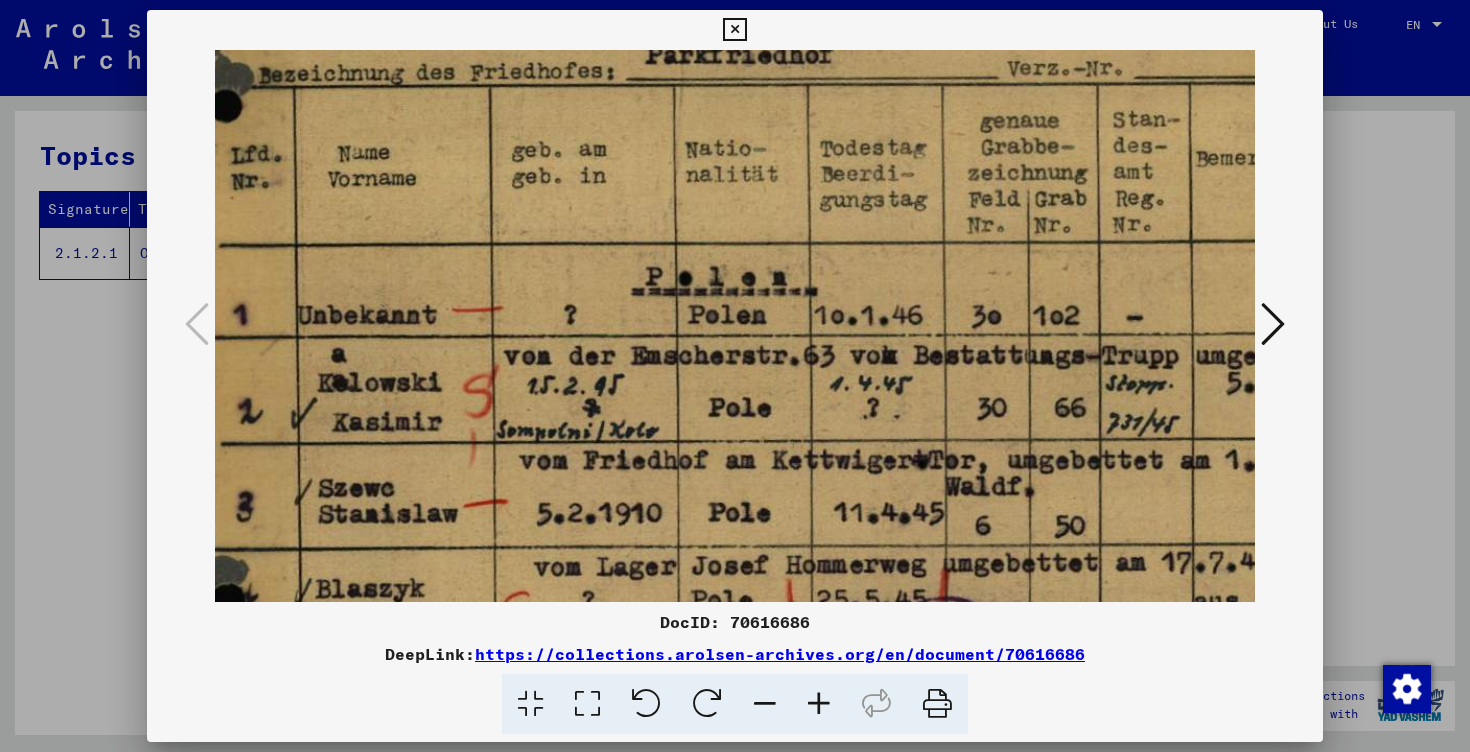 drag, startPoint x: 945, startPoint y: 153, endPoint x: 946, endPoint y: 248, distance: 95.005264 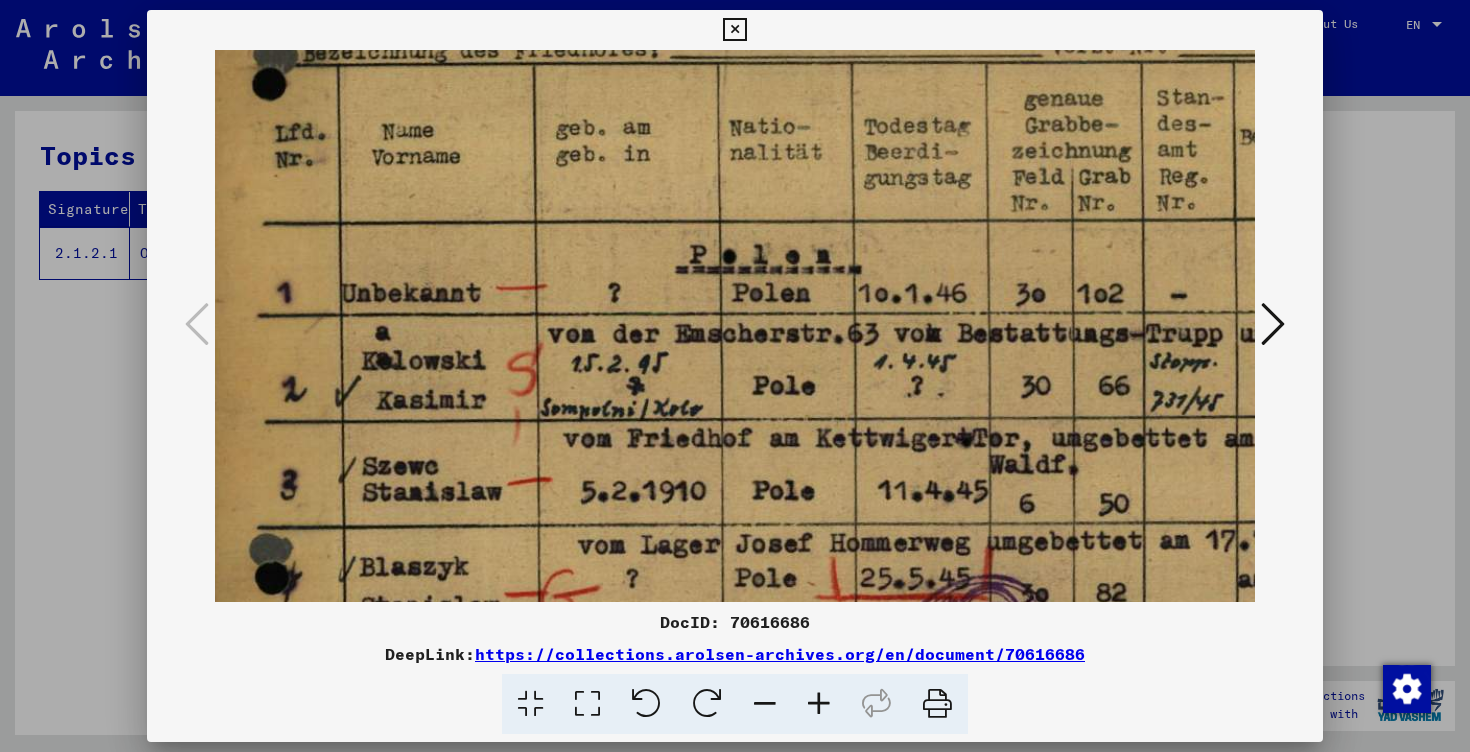 scroll, scrollTop: 106, scrollLeft: 5, axis: both 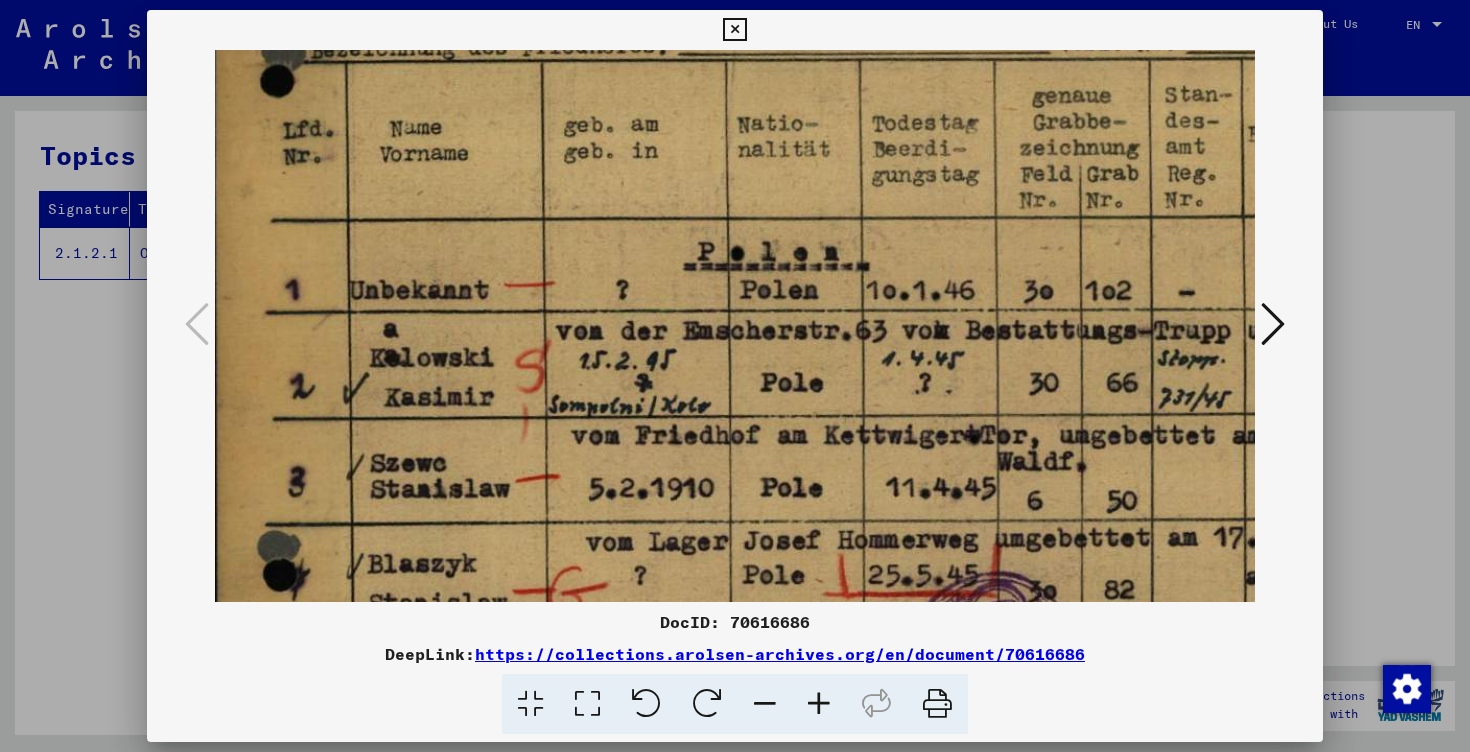 drag, startPoint x: 904, startPoint y: 238, endPoint x: 956, endPoint y: 213, distance: 57.697487 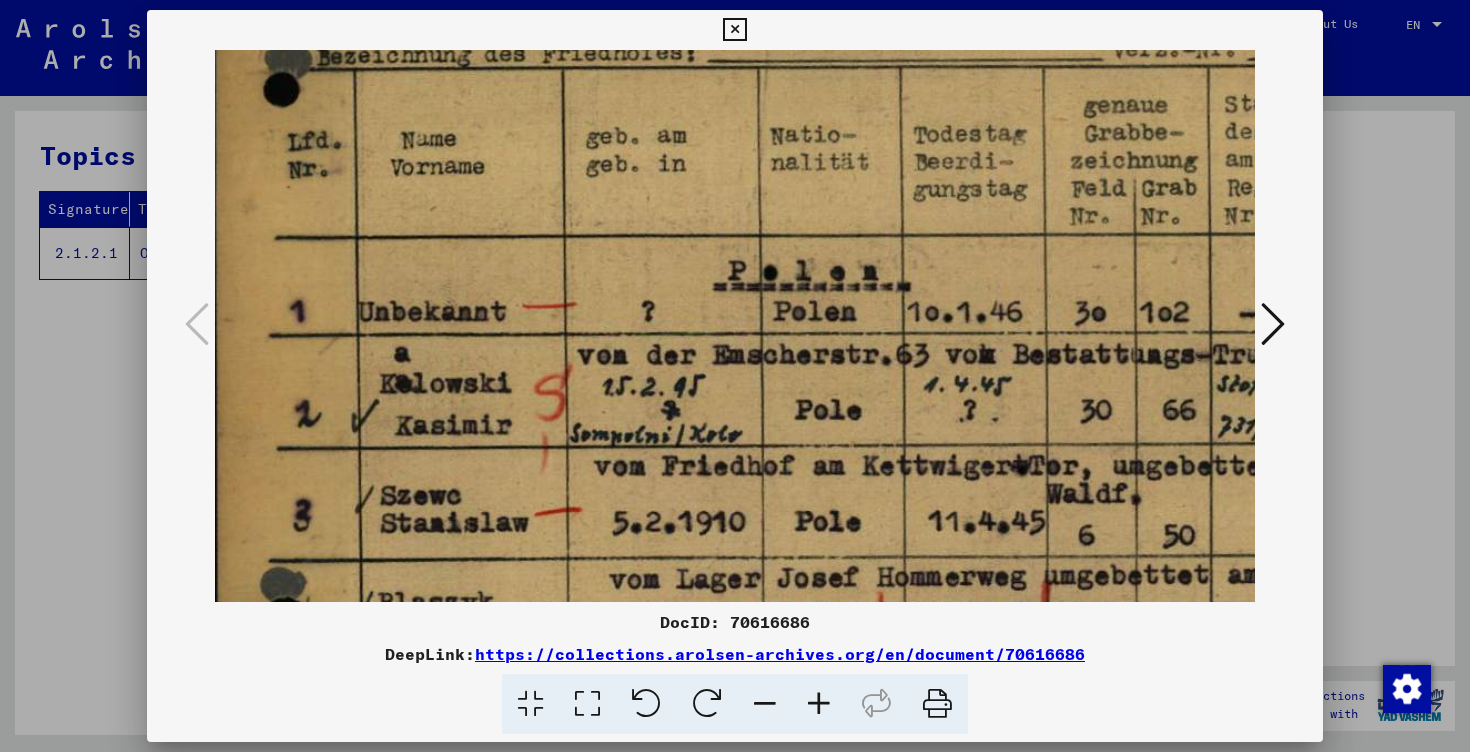 click at bounding box center [819, 704] 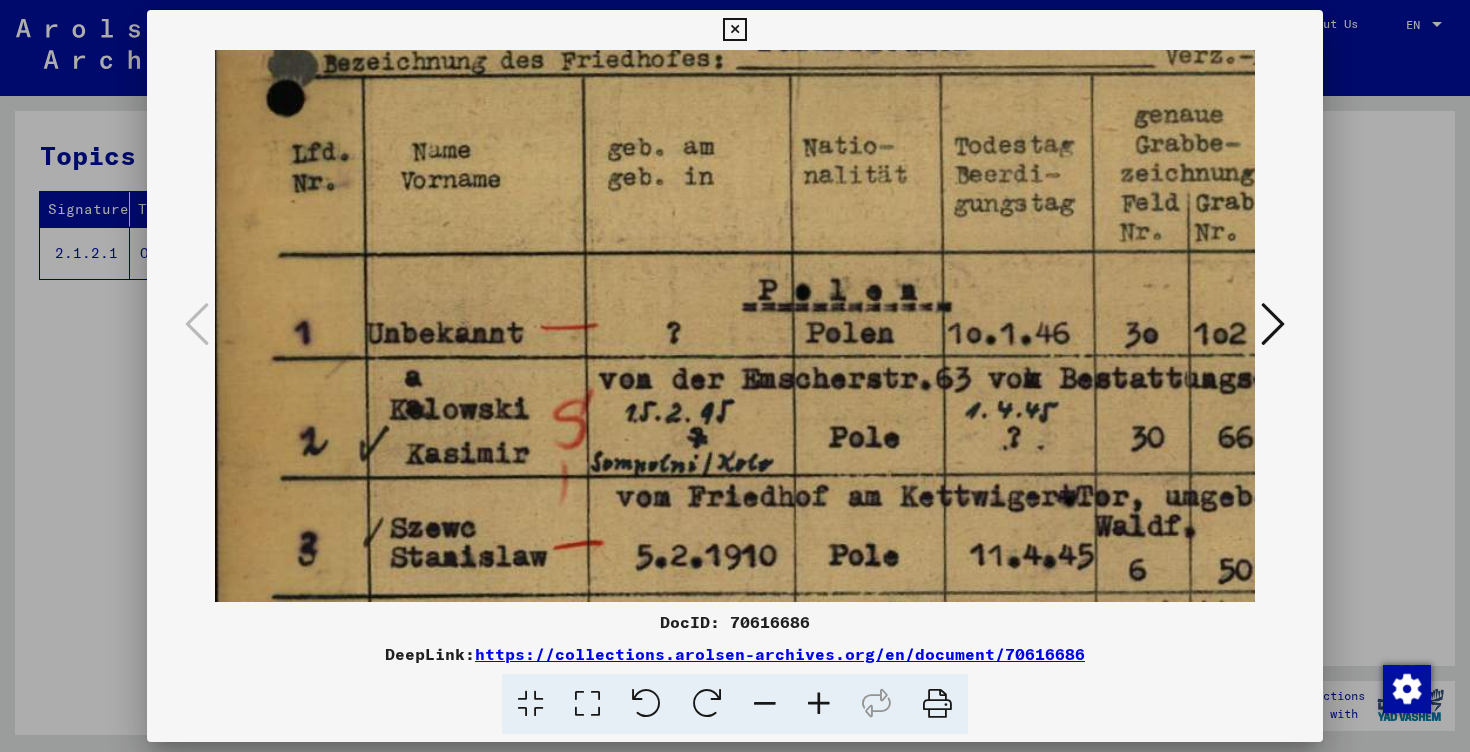 click at bounding box center [819, 704] 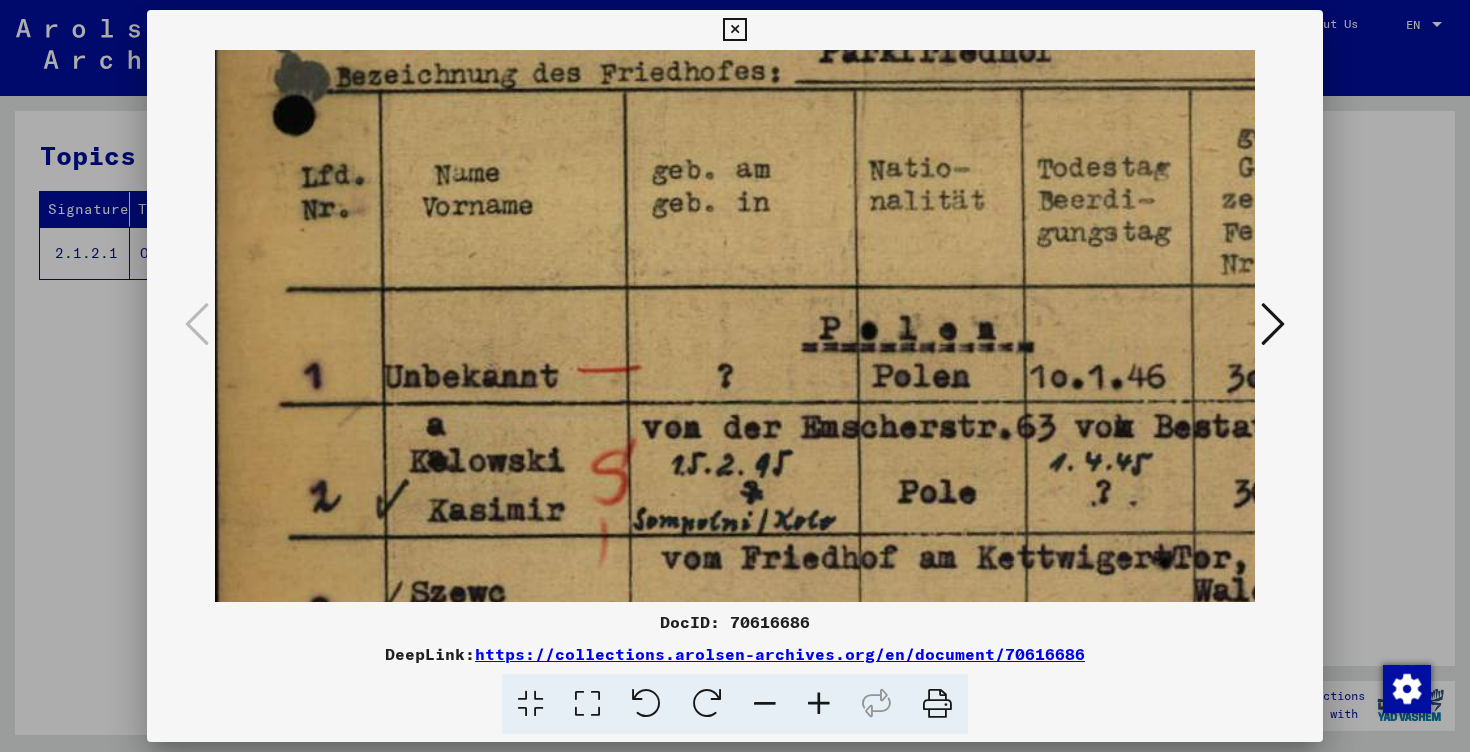 click at bounding box center [819, 704] 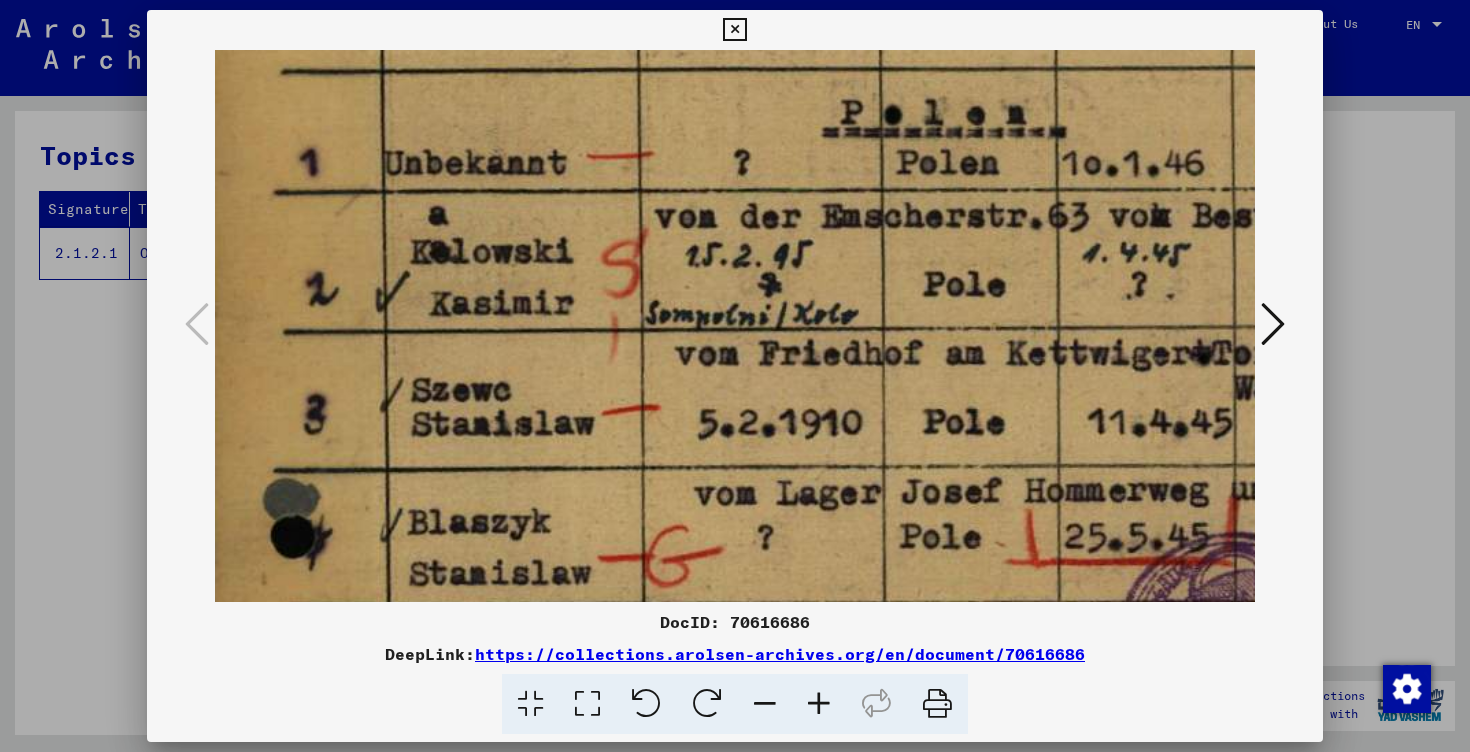 scroll, scrollTop: 343, scrollLeft: 14, axis: both 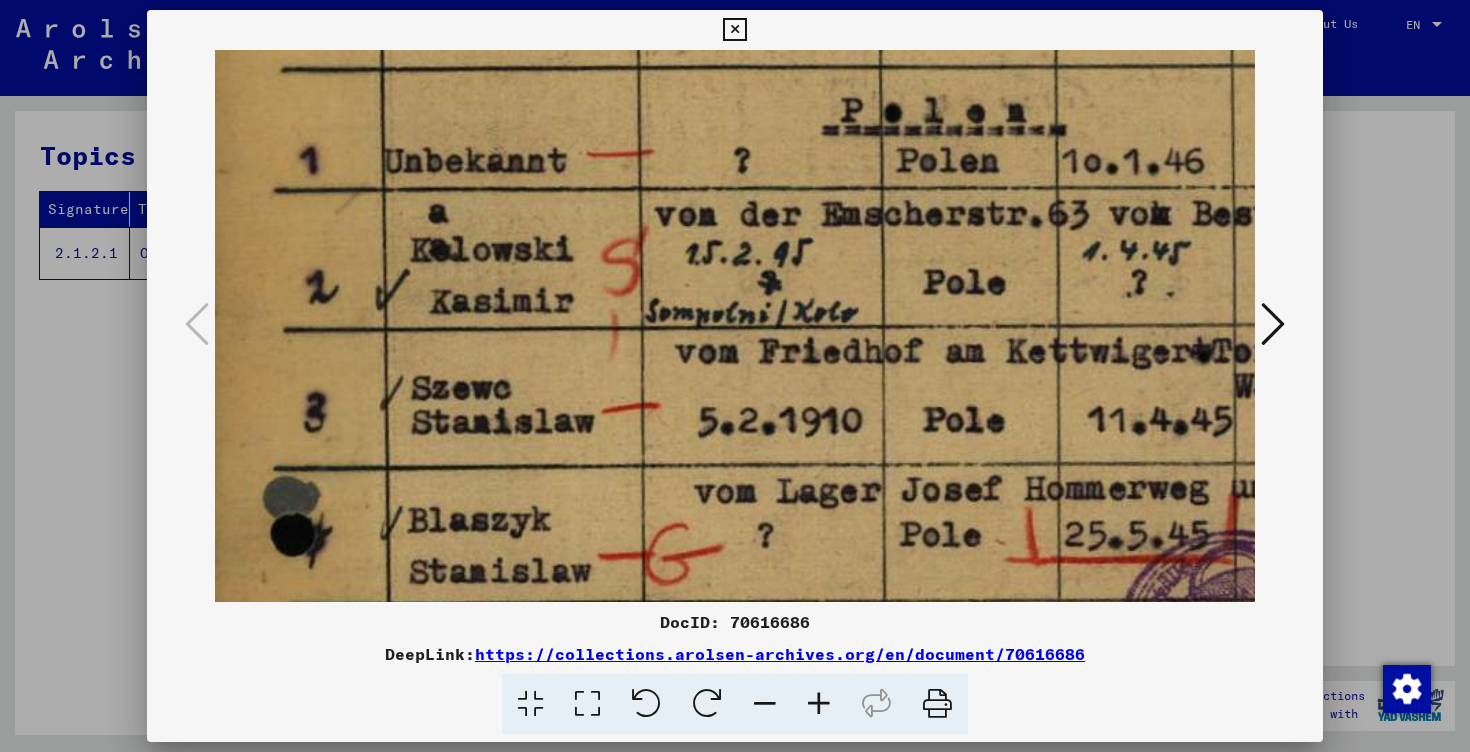 drag, startPoint x: 949, startPoint y: 502, endPoint x: 940, endPoint y: 265, distance: 237.17082 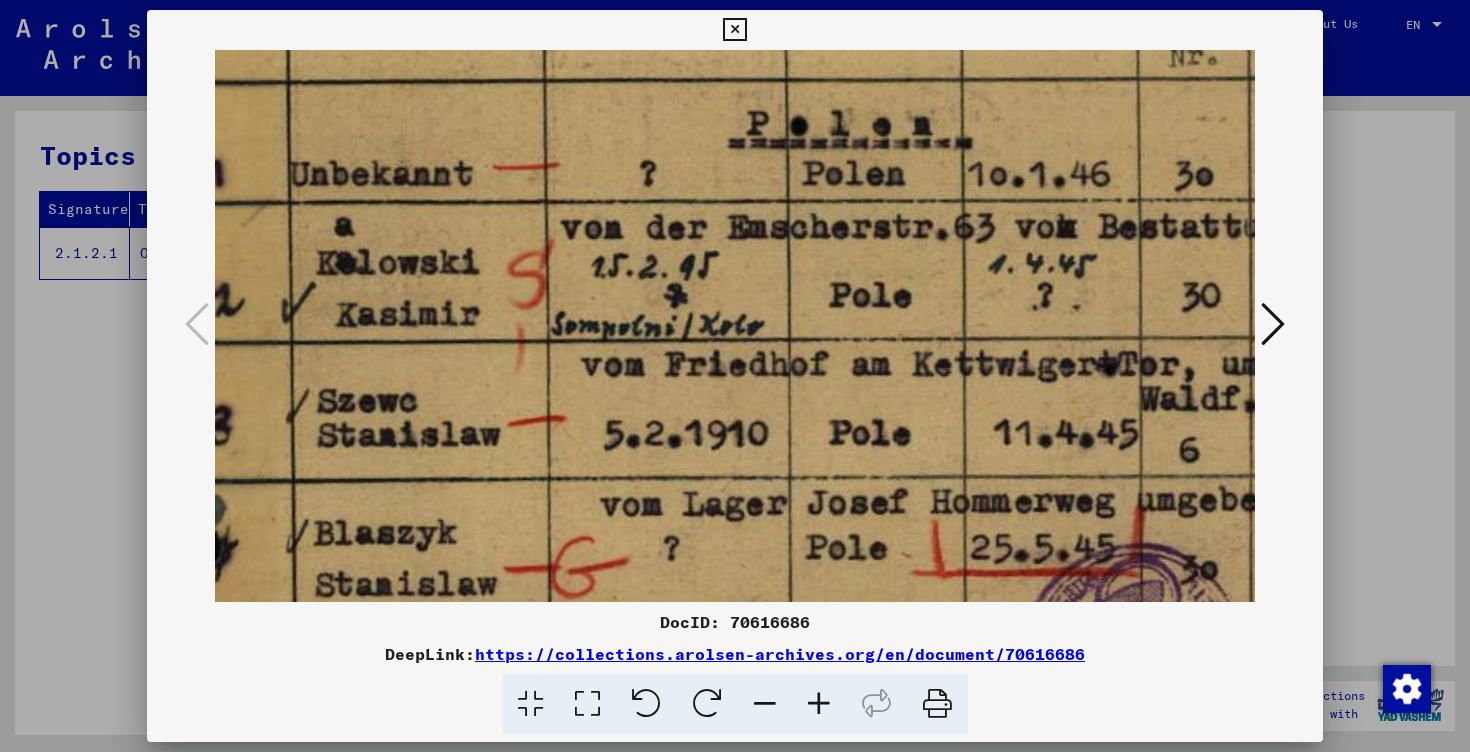 drag, startPoint x: 871, startPoint y: 404, endPoint x: 776, endPoint y: 418, distance: 96.02604 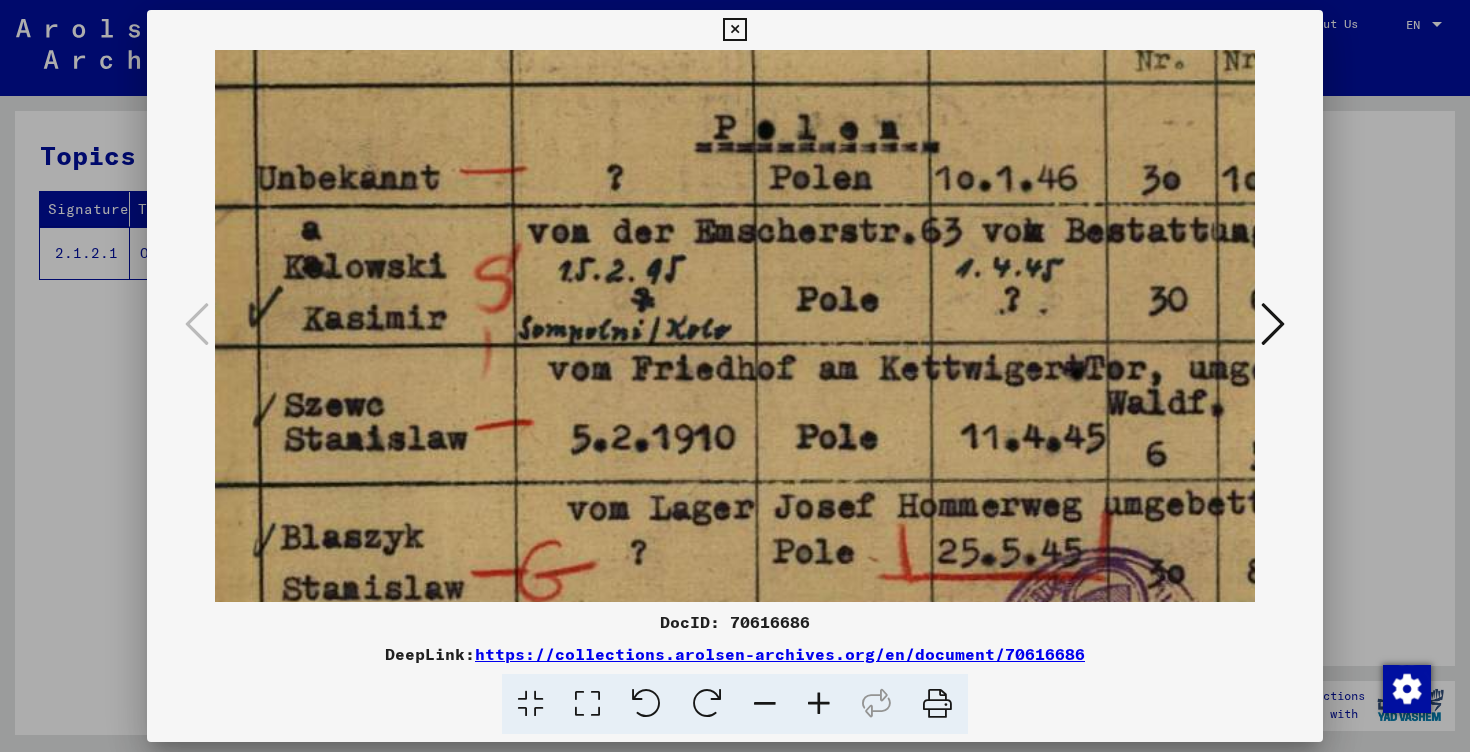 scroll, scrollTop: 321, scrollLeft: 156, axis: both 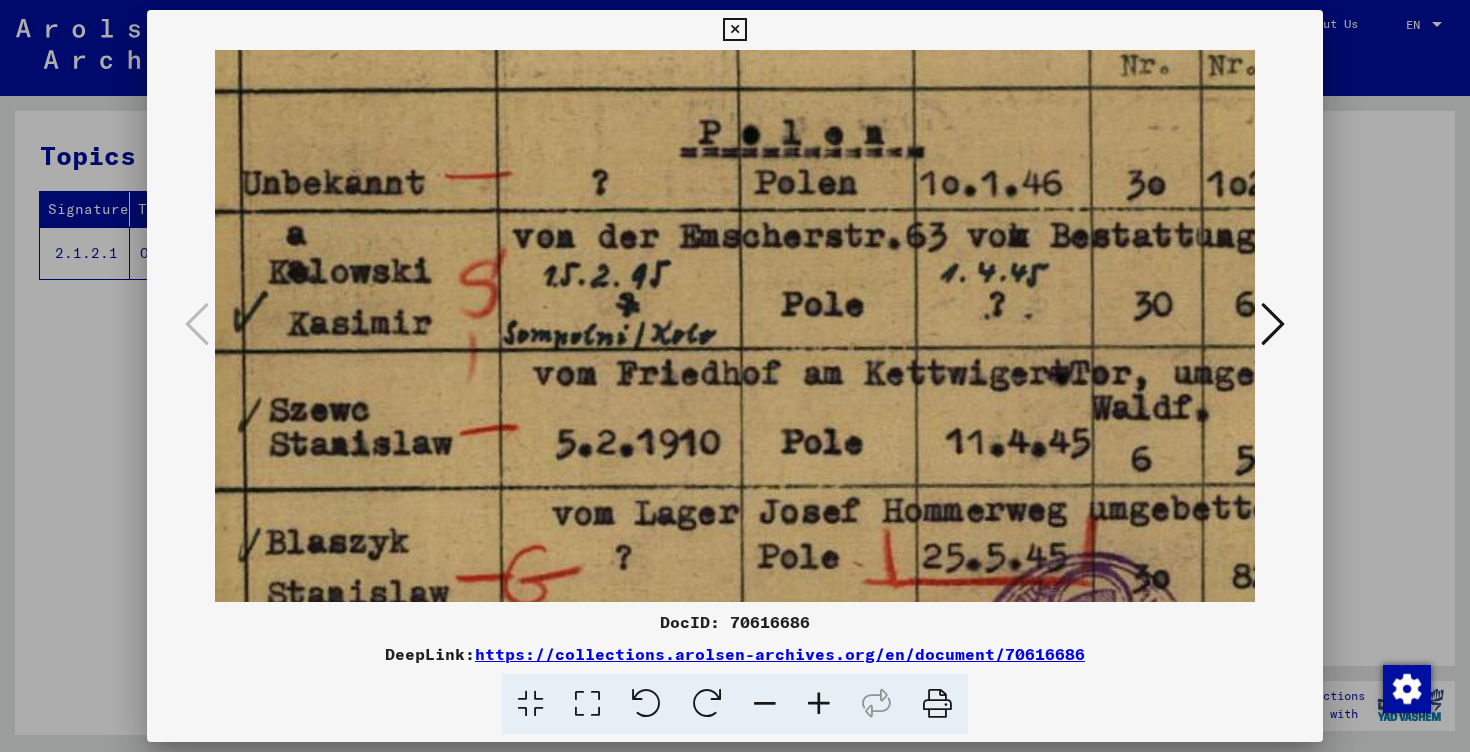 drag, startPoint x: 1079, startPoint y: 204, endPoint x: 1034, endPoint y: 212, distance: 45.705578 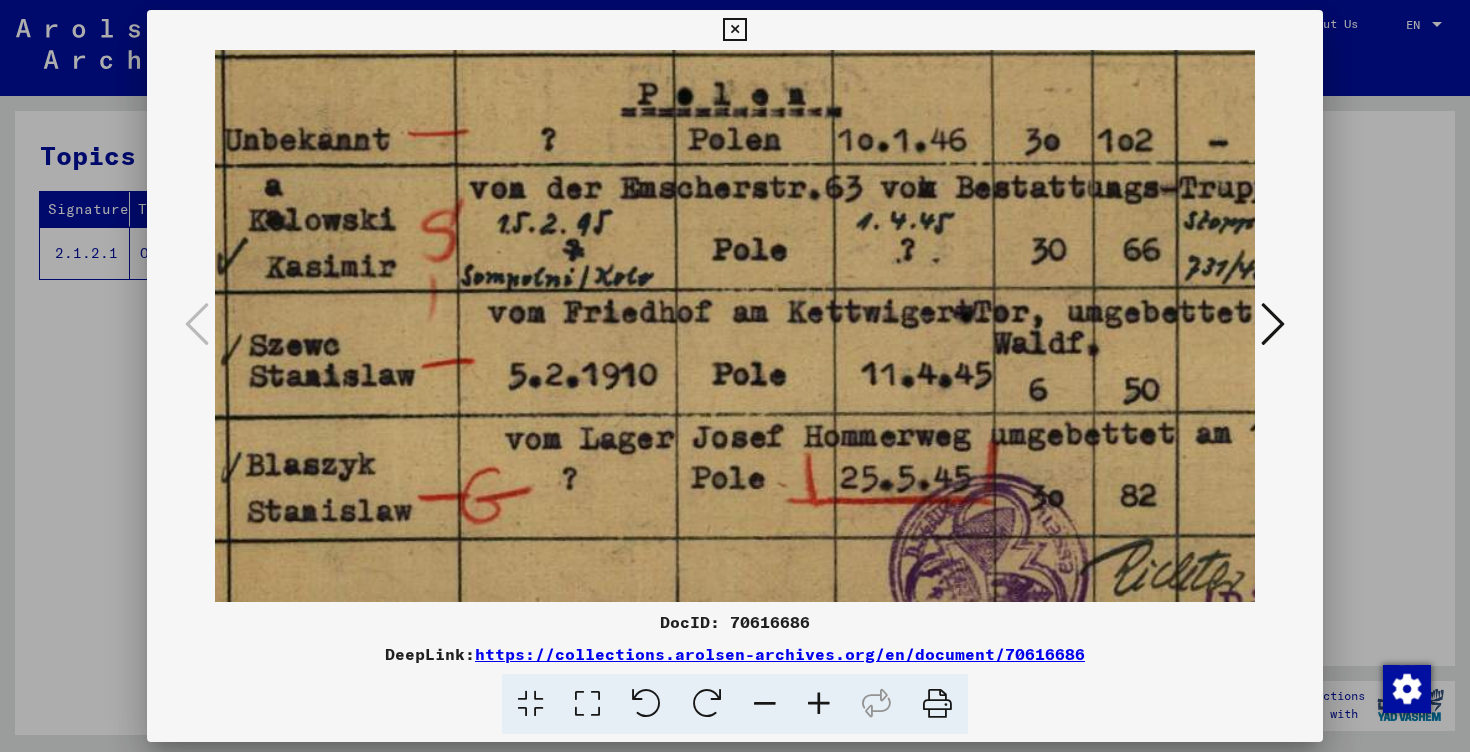 click at bounding box center [765, 704] 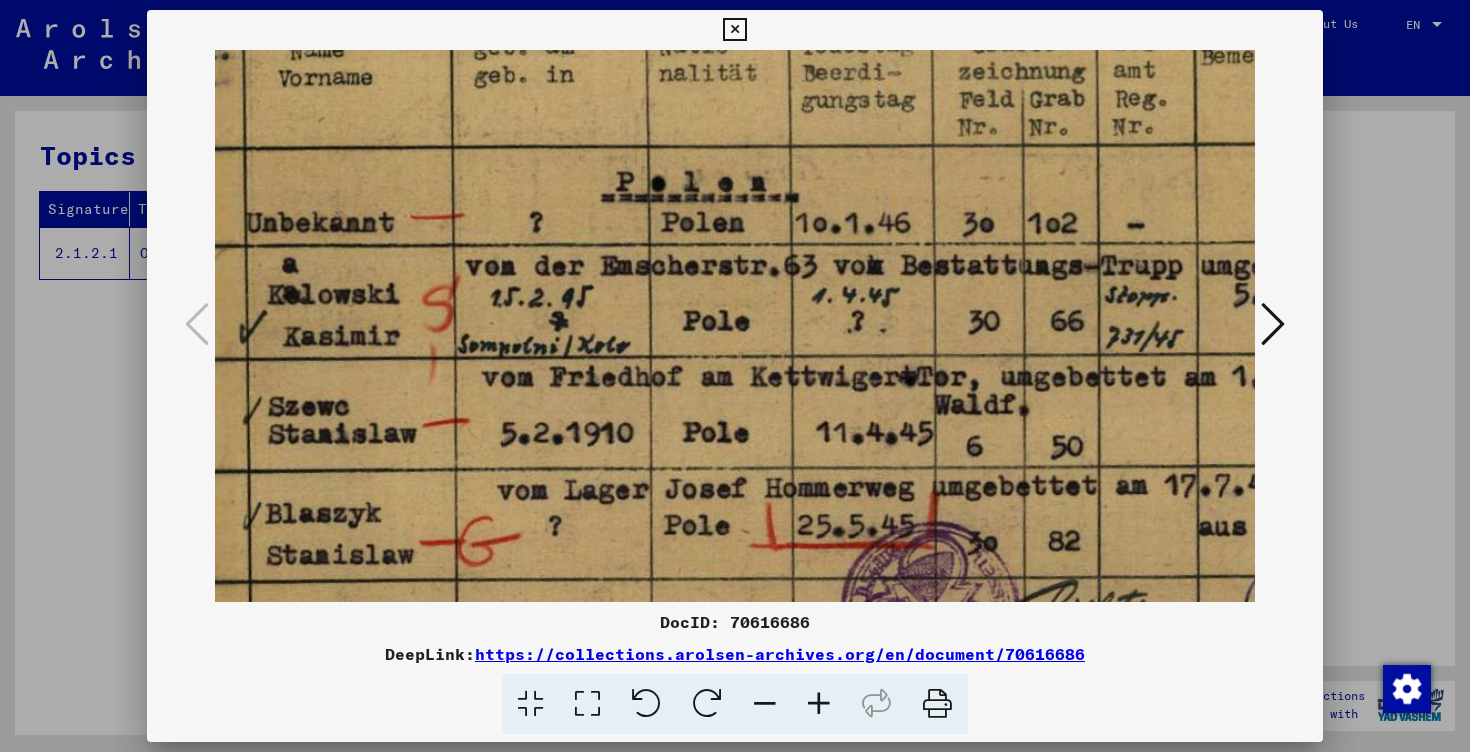 scroll, scrollTop: 193, scrollLeft: 116, axis: both 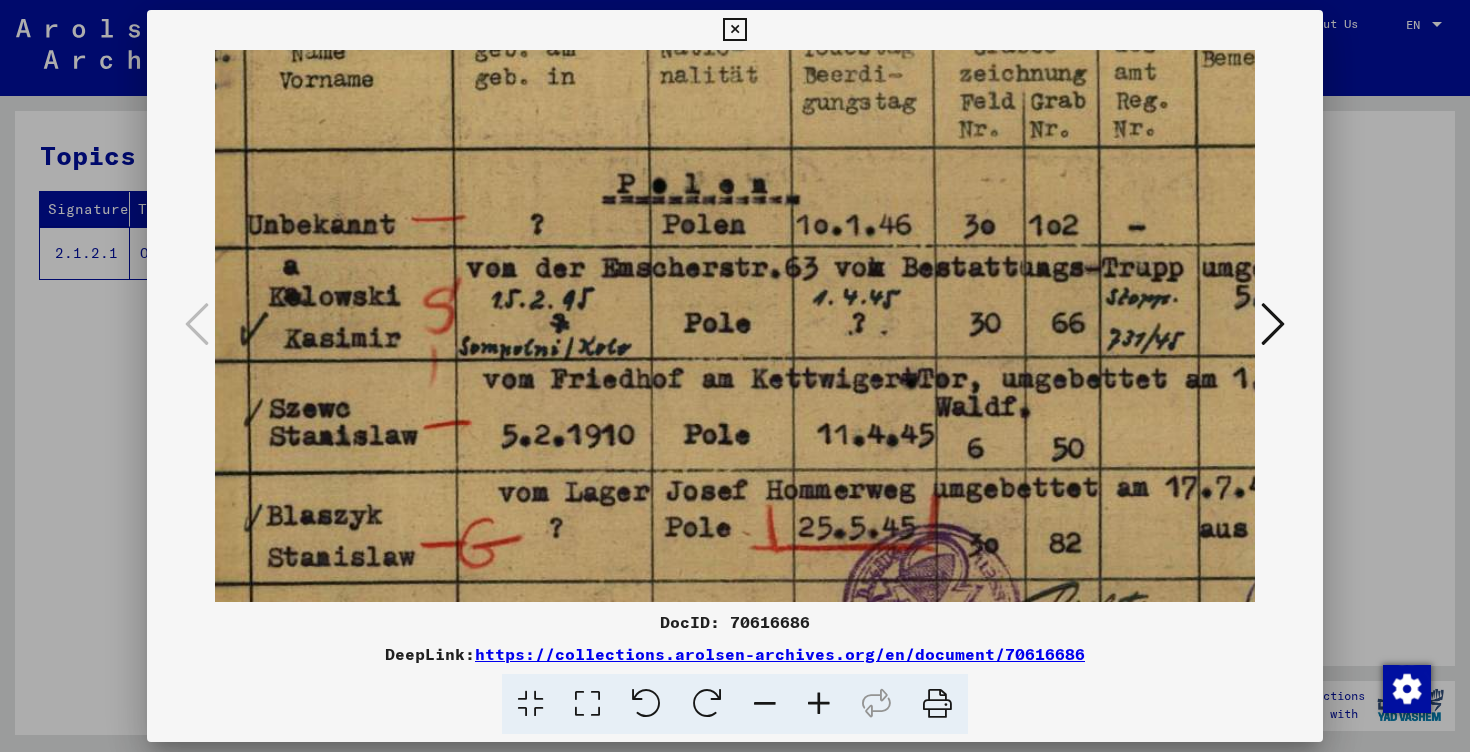 drag, startPoint x: 832, startPoint y: 422, endPoint x: 872, endPoint y: 526, distance: 111.42711 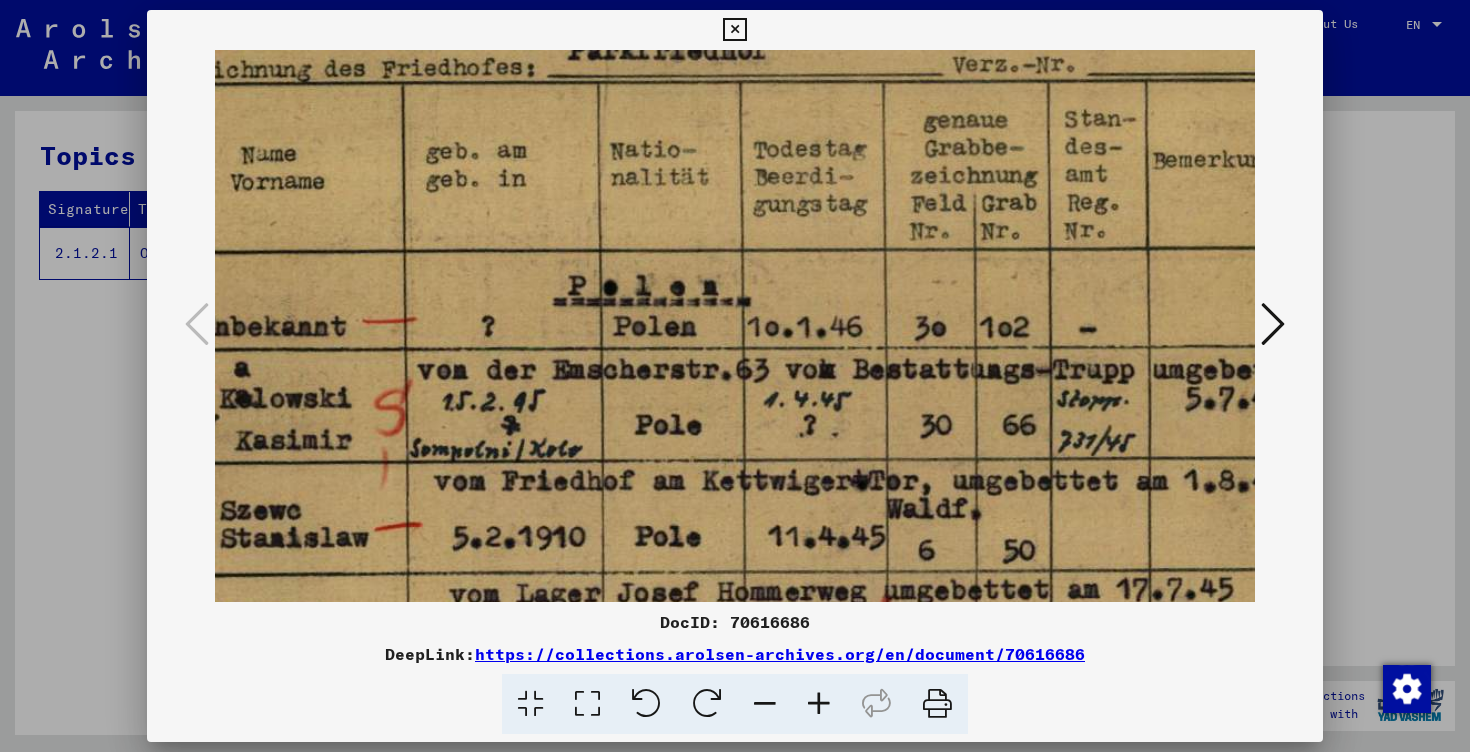 drag, startPoint x: 994, startPoint y: 64, endPoint x: 945, endPoint y: 161, distance: 108.67382 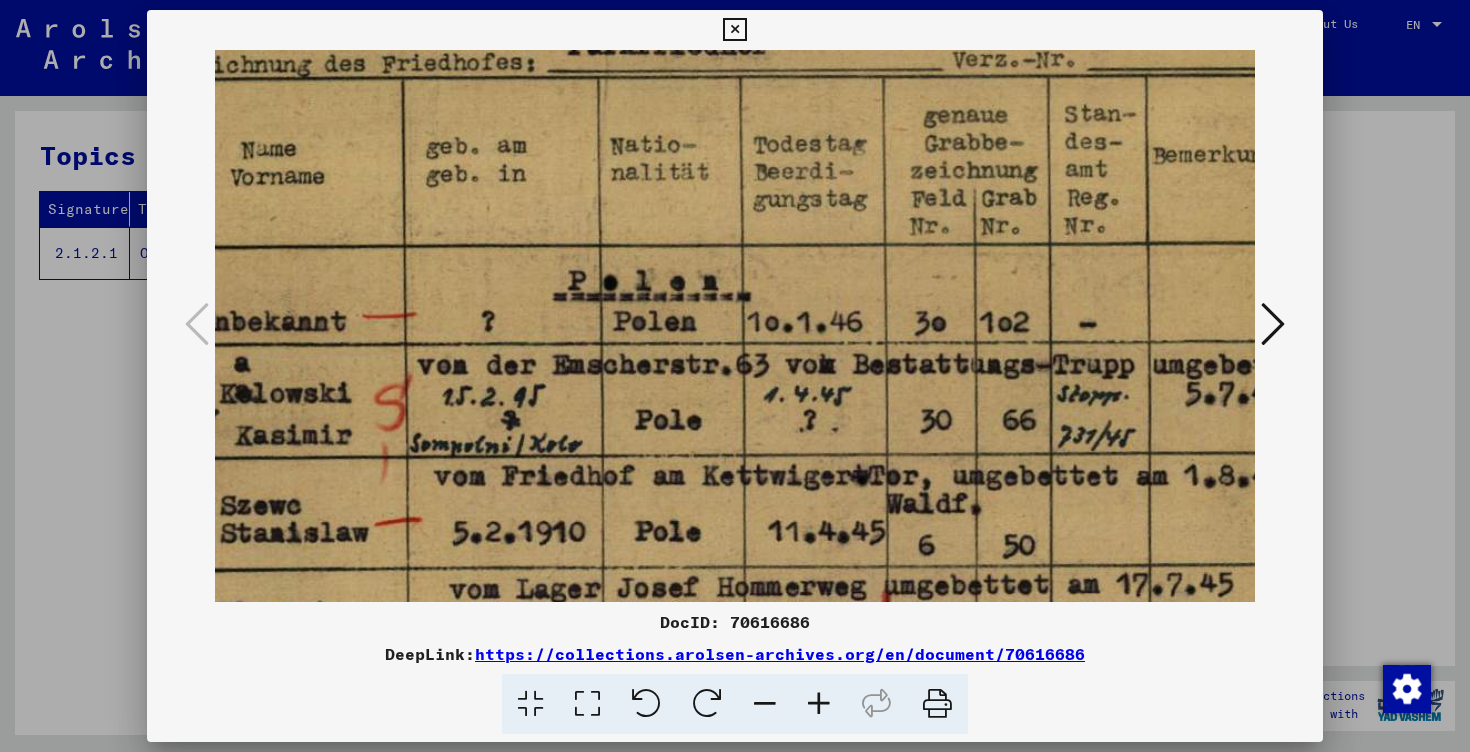 click at bounding box center [765, 704] 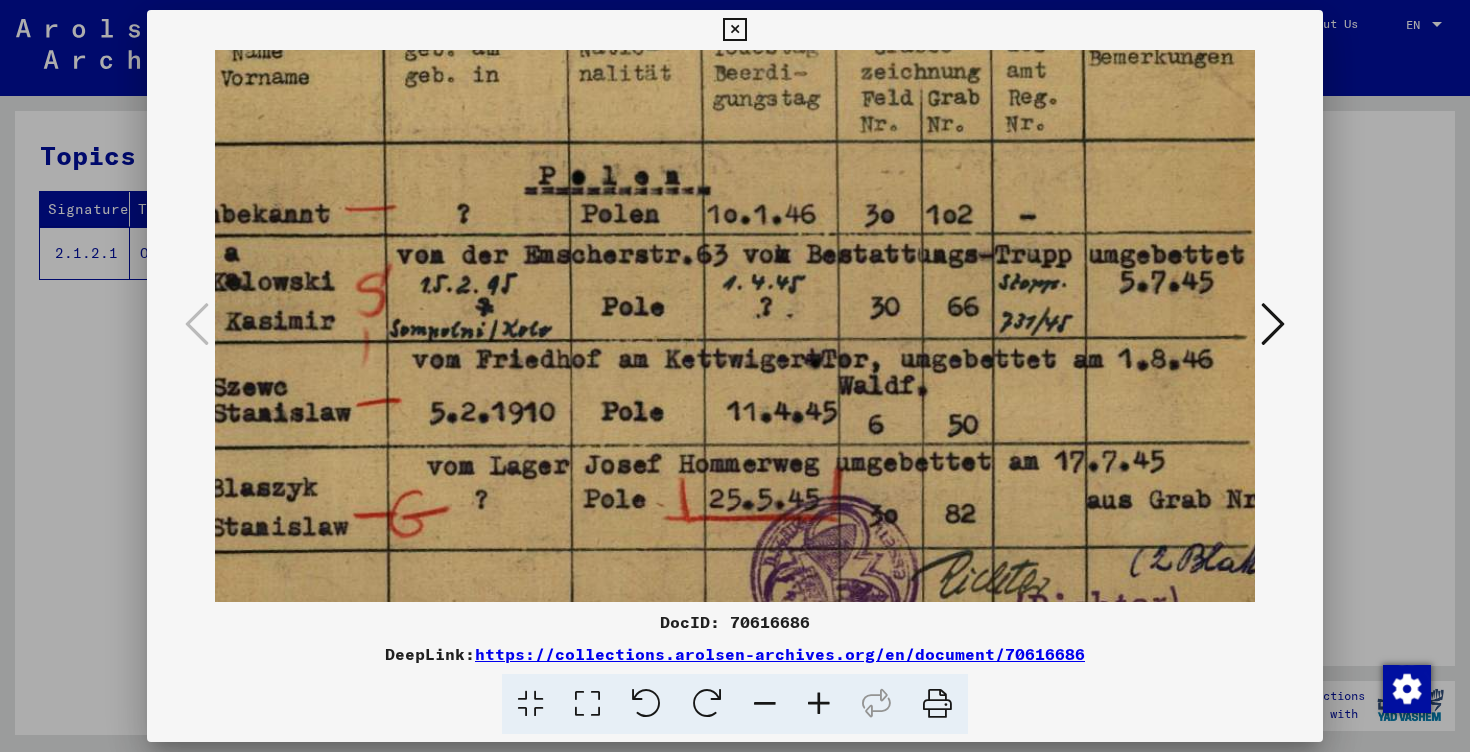 scroll, scrollTop: 184, scrollLeft: 164, axis: both 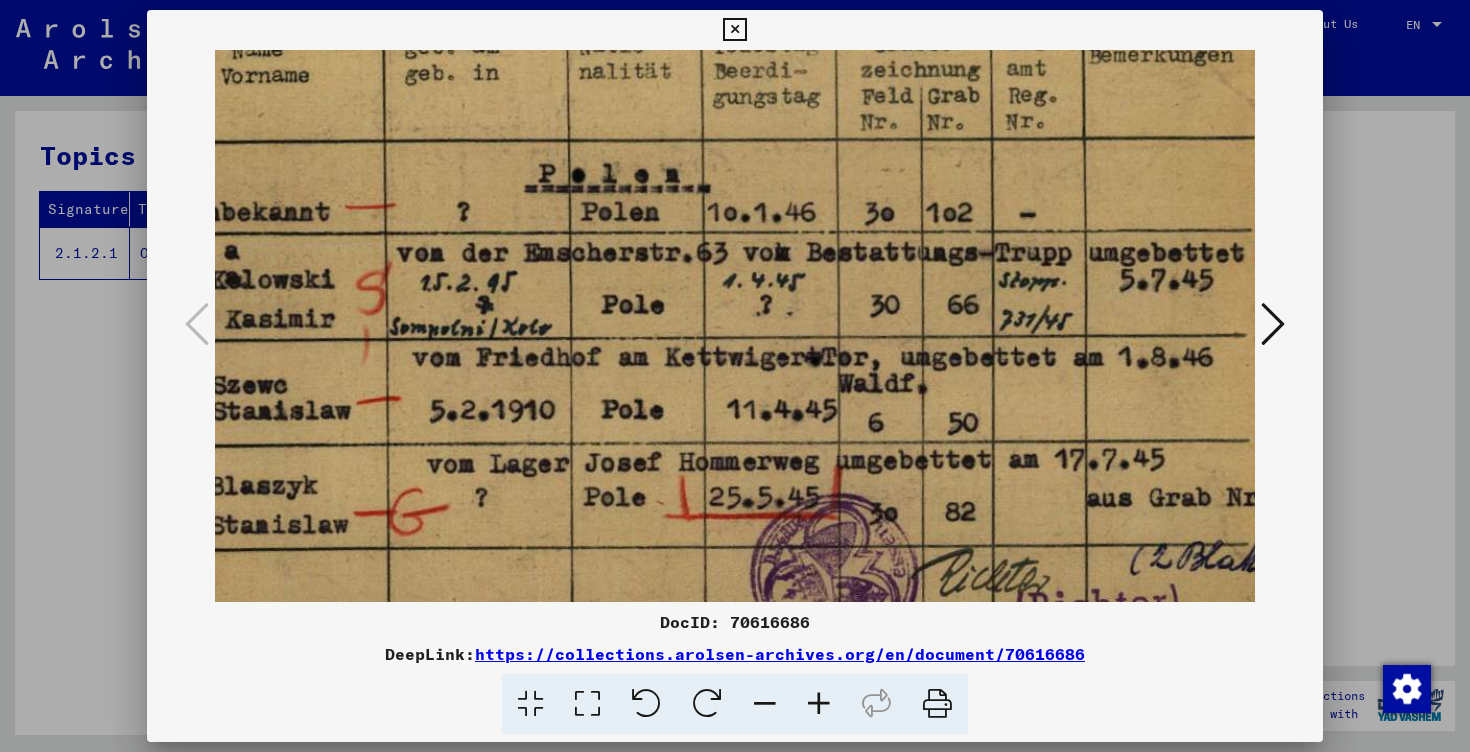 click at bounding box center (698, 267) 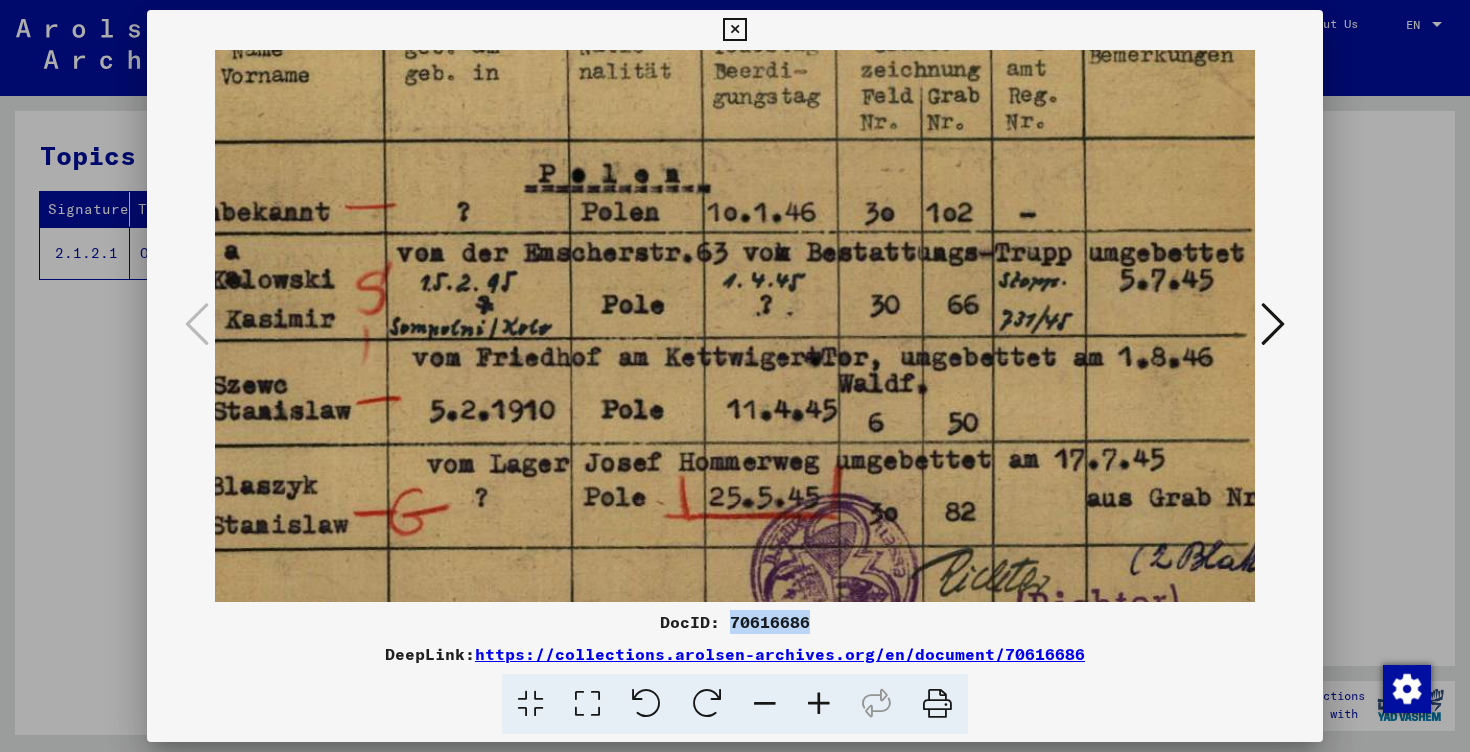 drag, startPoint x: 830, startPoint y: 630, endPoint x: 732, endPoint y: 632, distance: 98.02041 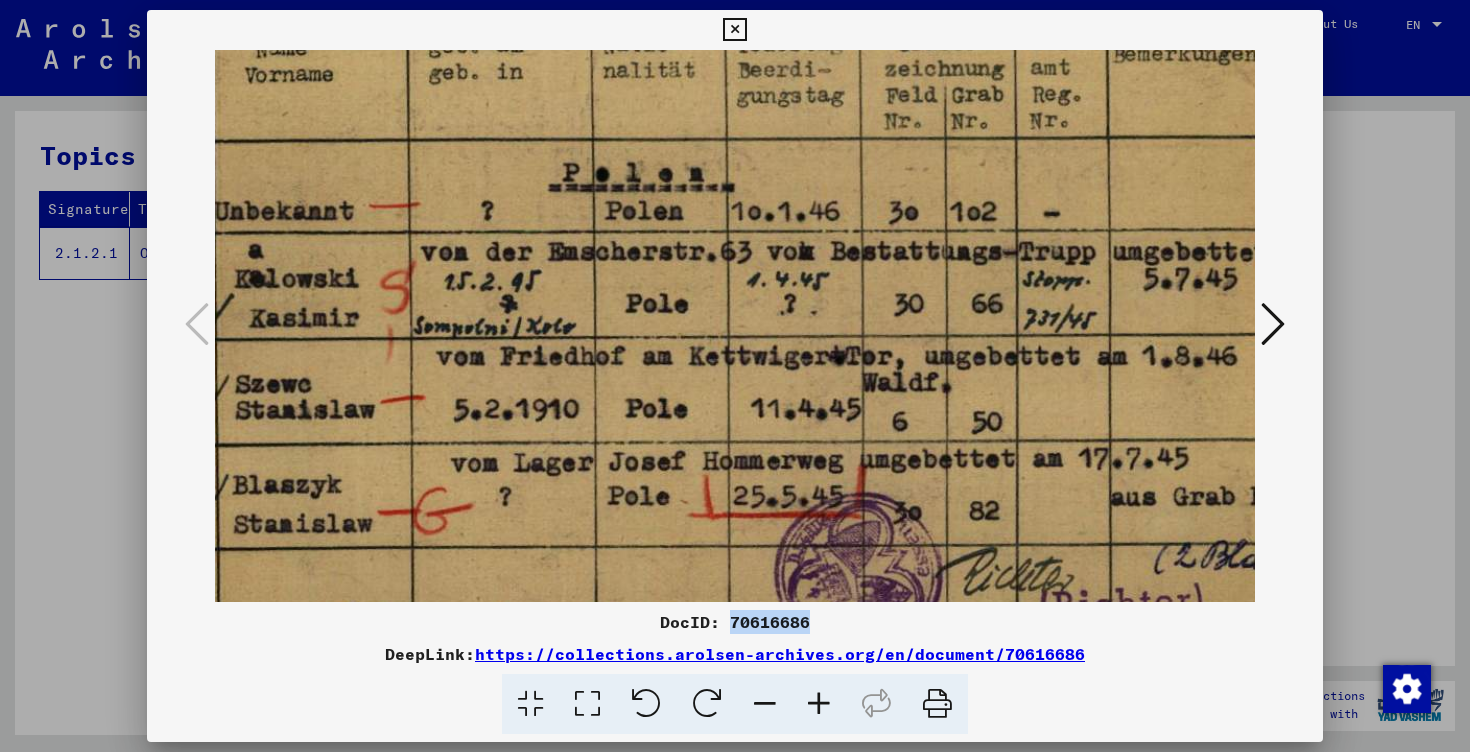scroll, scrollTop: 184, scrollLeft: 135, axis: both 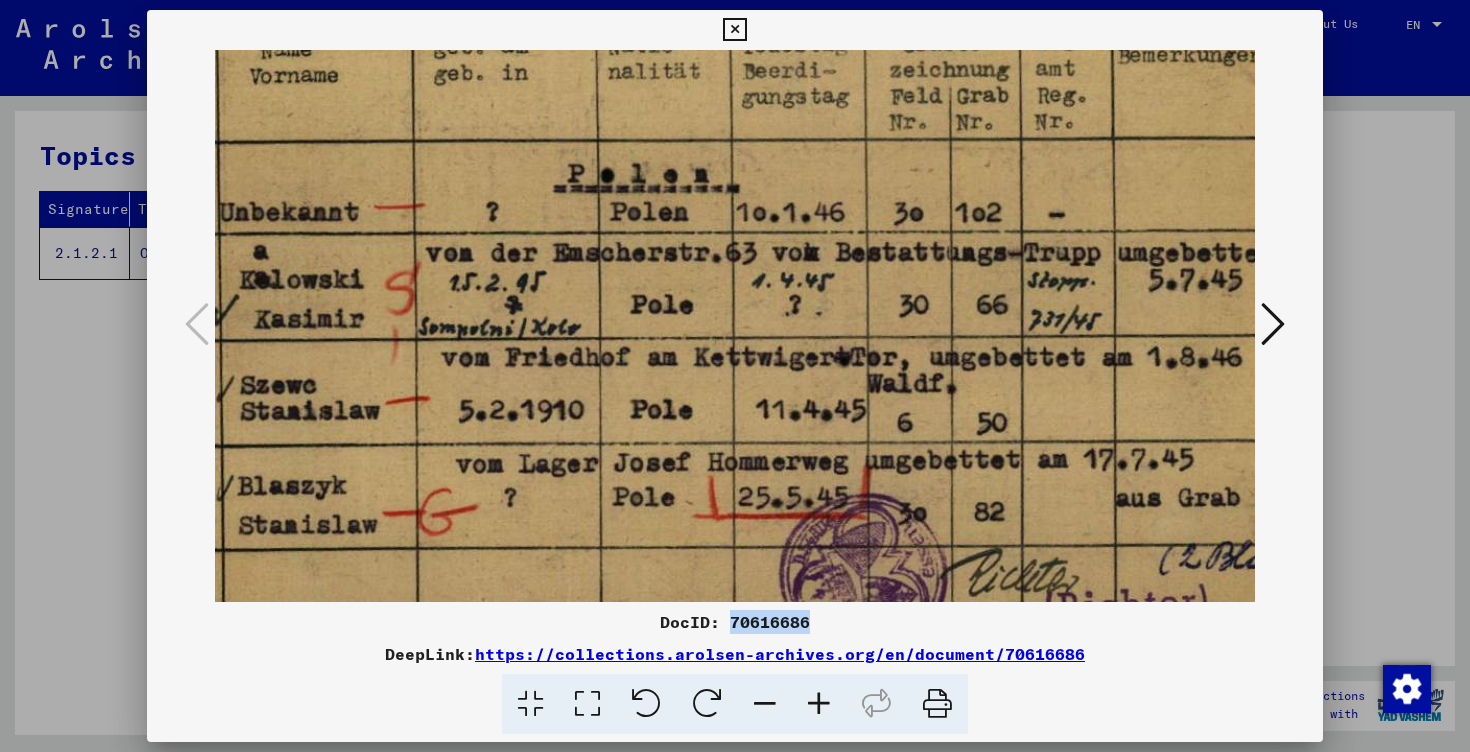 drag, startPoint x: 737, startPoint y: 235, endPoint x: 766, endPoint y: 235, distance: 29 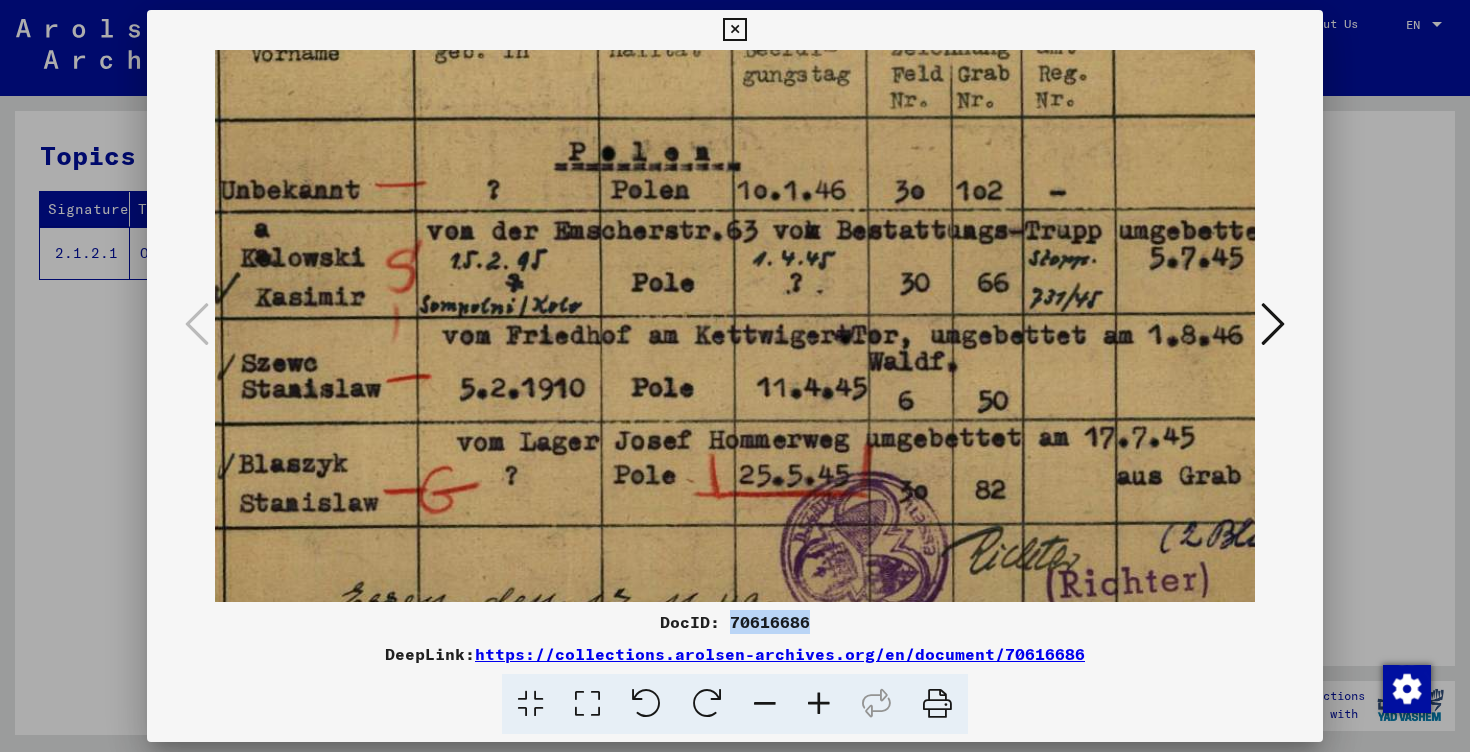 scroll, scrollTop: 210, scrollLeft: 134, axis: both 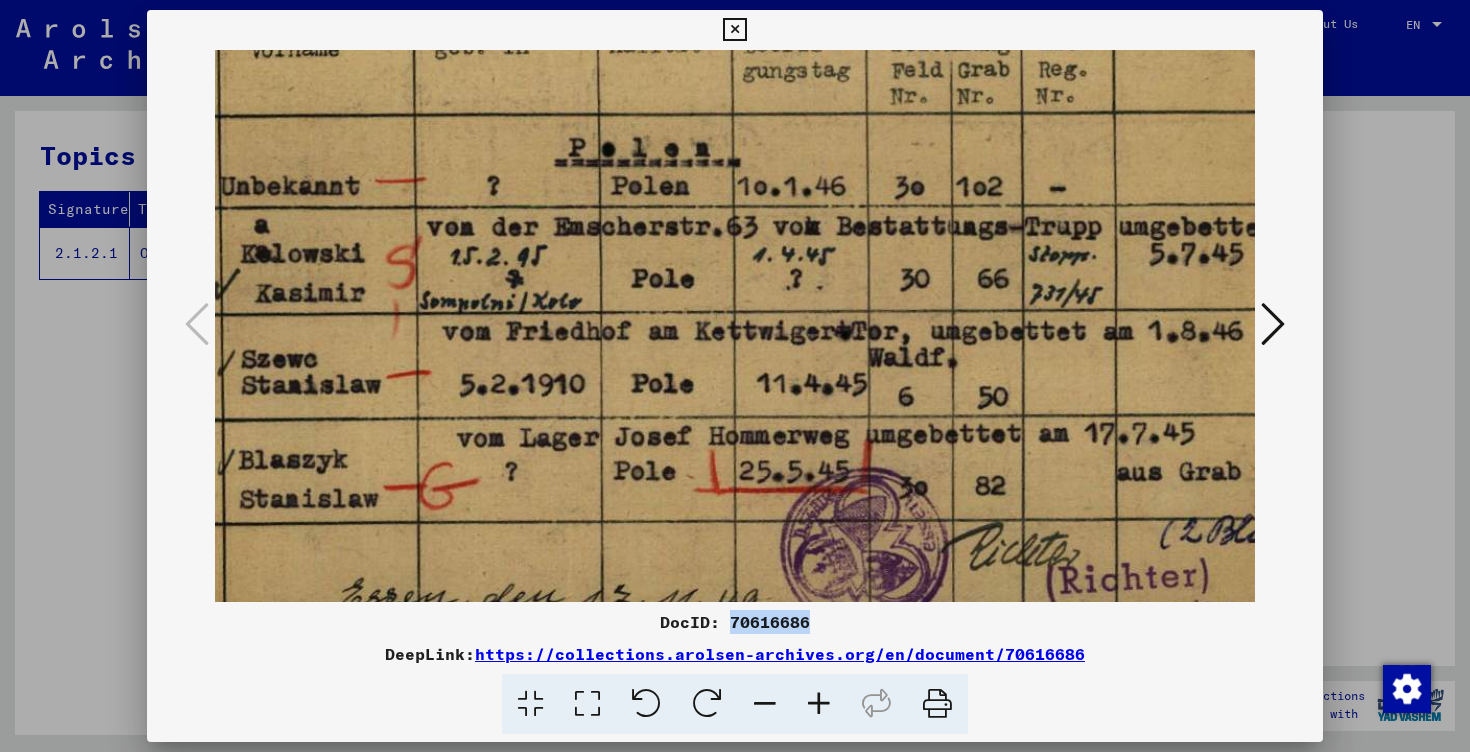 drag, startPoint x: 726, startPoint y: 230, endPoint x: 727, endPoint y: 204, distance: 26.019224 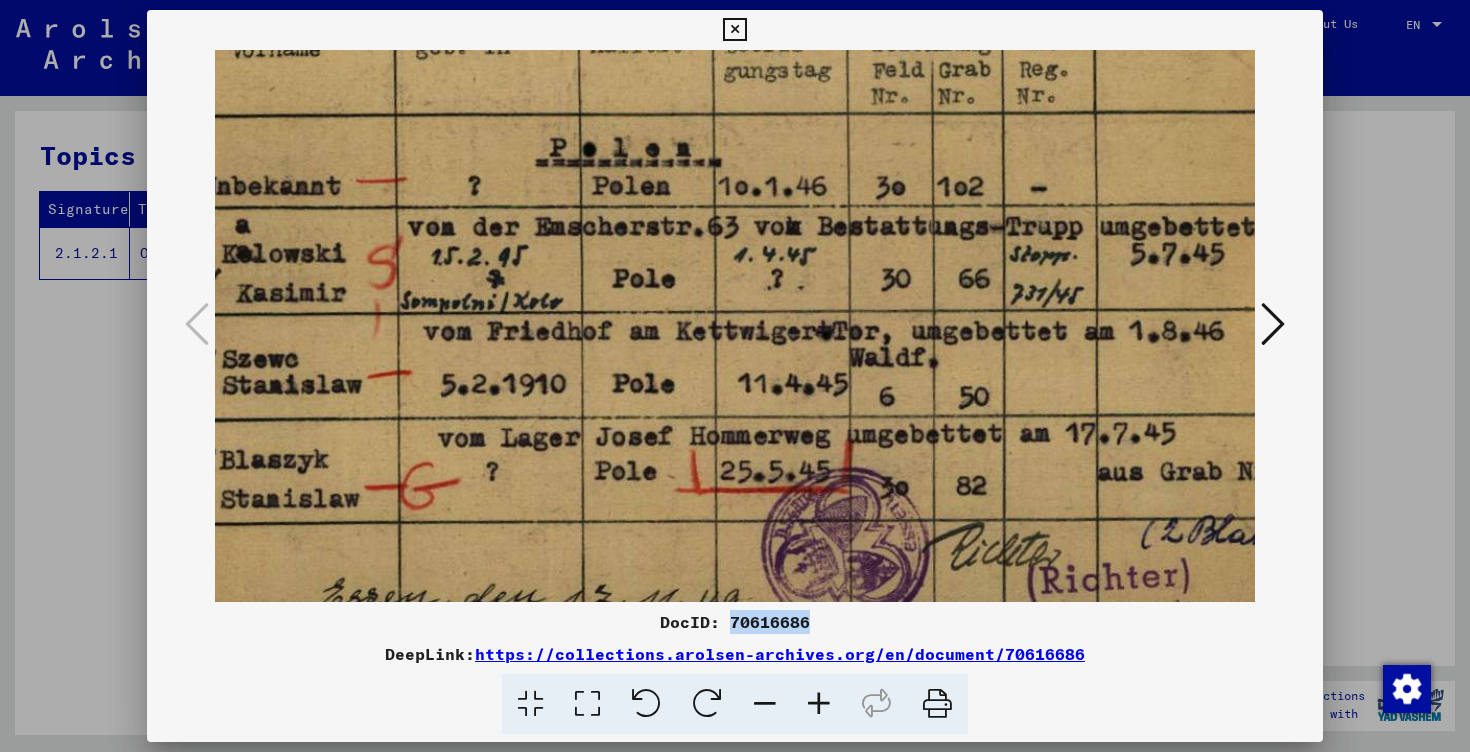 scroll, scrollTop: 210, scrollLeft: 178, axis: both 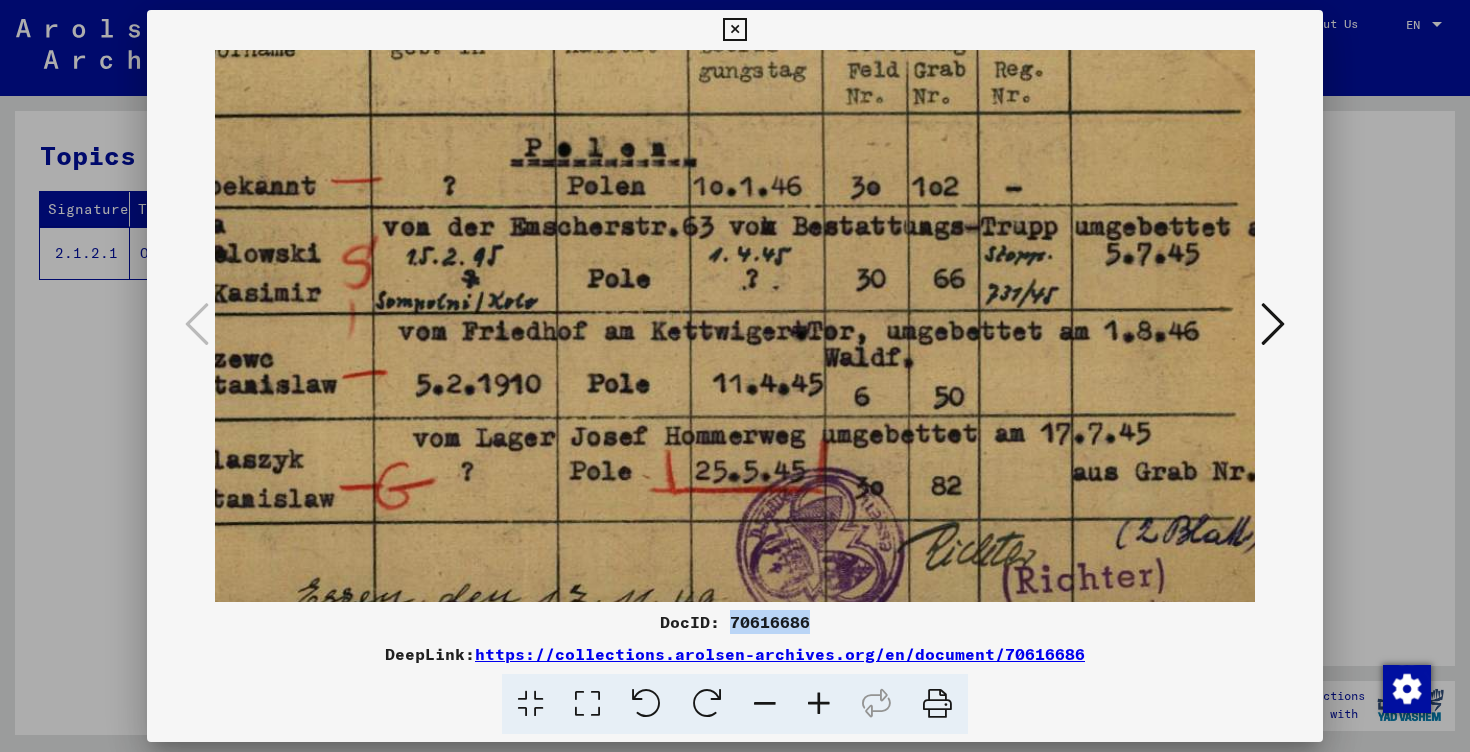 drag, startPoint x: 744, startPoint y: 258, endPoint x: 700, endPoint y: 258, distance: 44 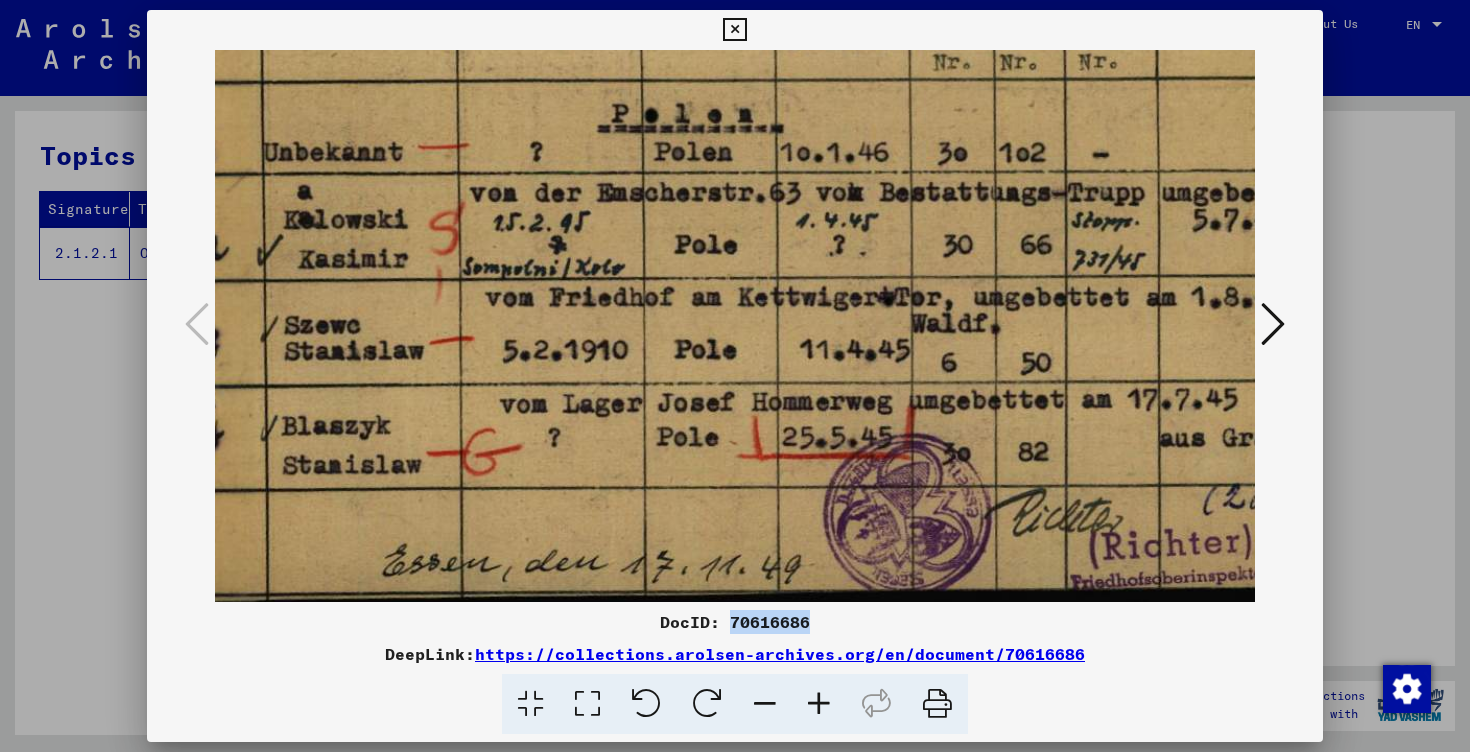 drag, startPoint x: 702, startPoint y: 250, endPoint x: 790, endPoint y: 215, distance: 94.7048 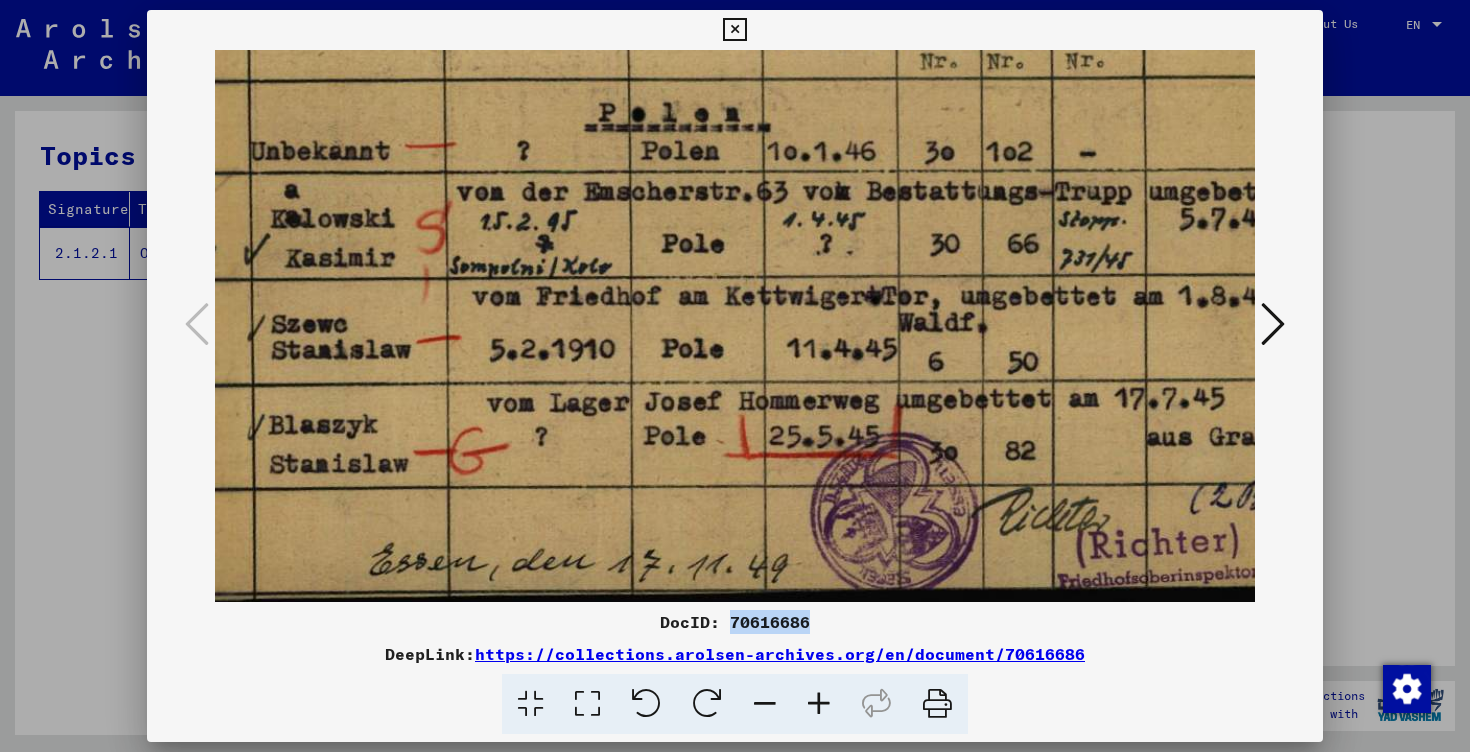drag, startPoint x: 810, startPoint y: 185, endPoint x: 783, endPoint y: 193, distance: 28.160255 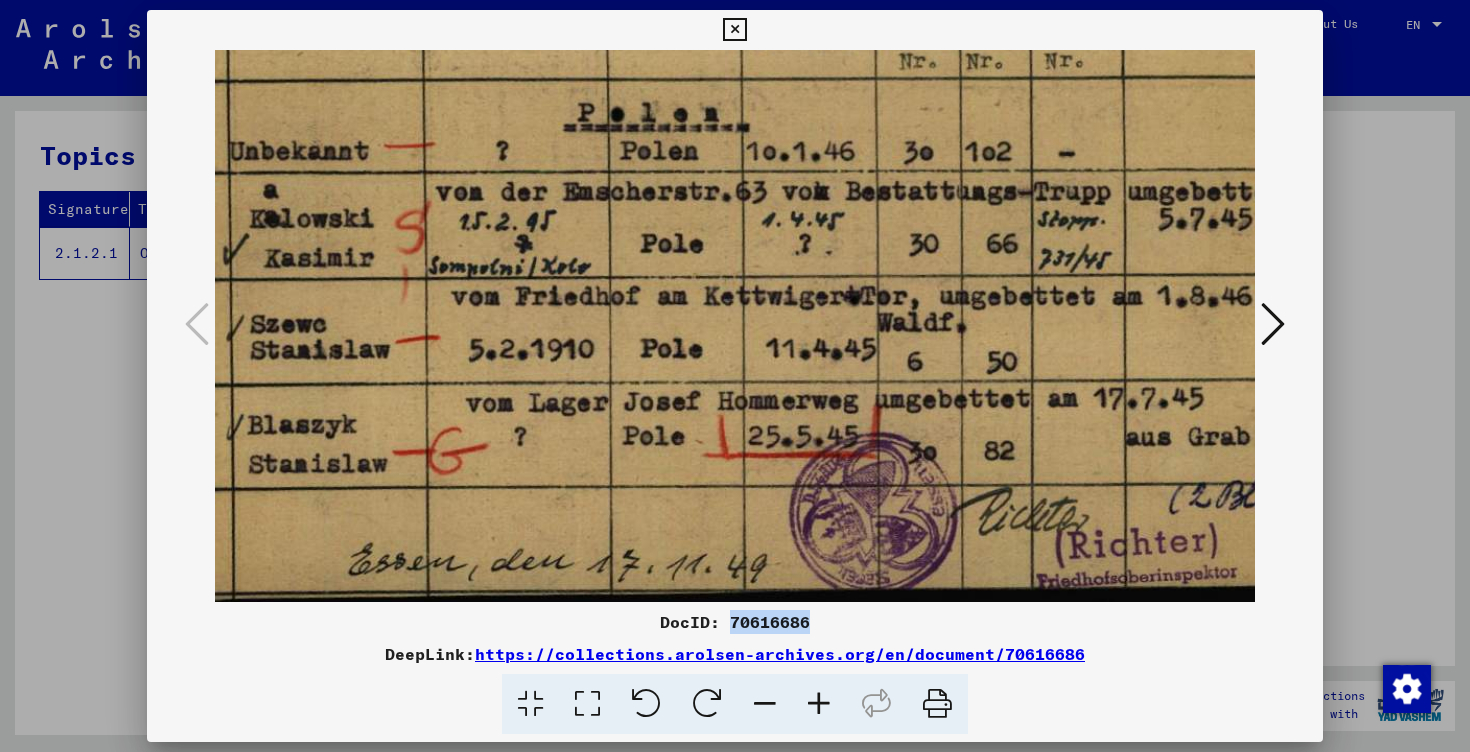 scroll, scrollTop: 243, scrollLeft: 125, axis: both 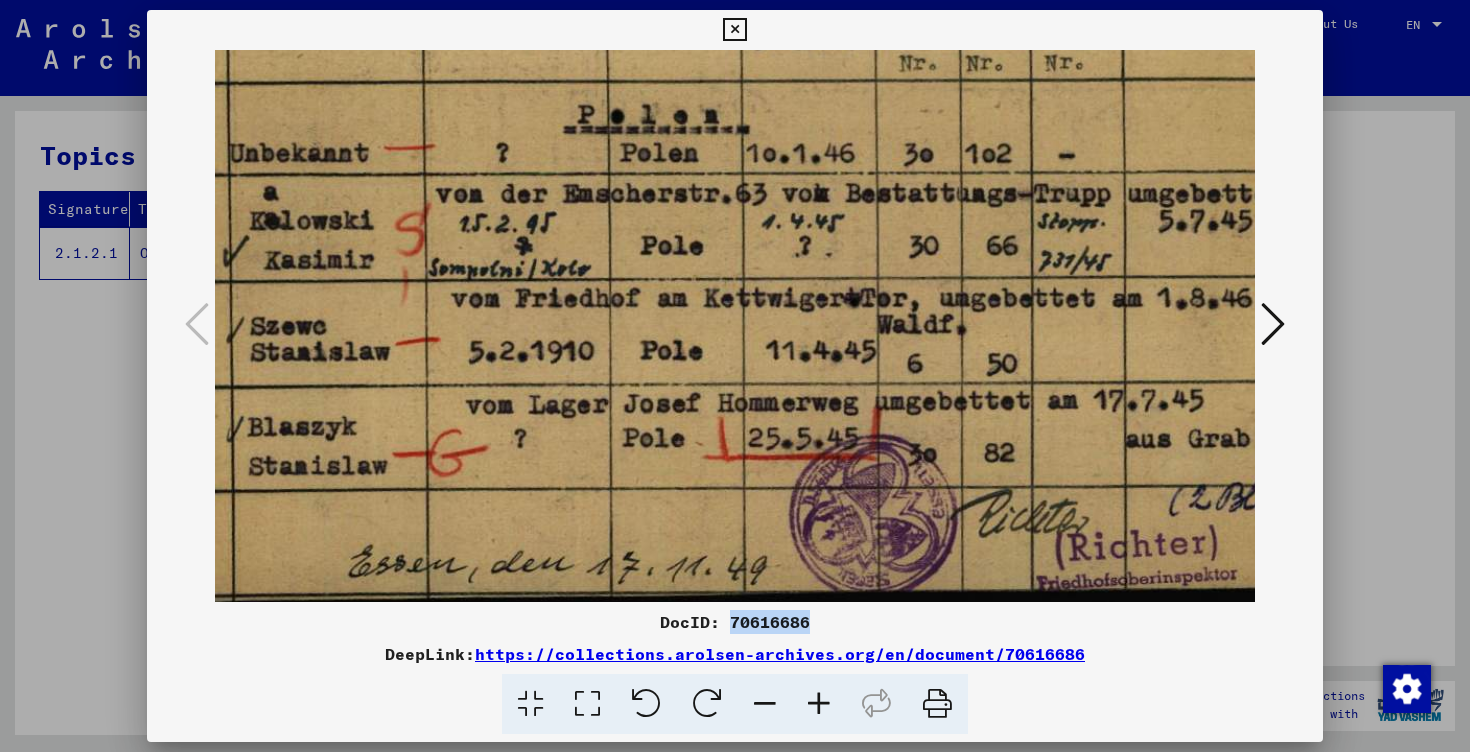 drag, startPoint x: 846, startPoint y: 448, endPoint x: 702, endPoint y: 442, distance: 144.12494 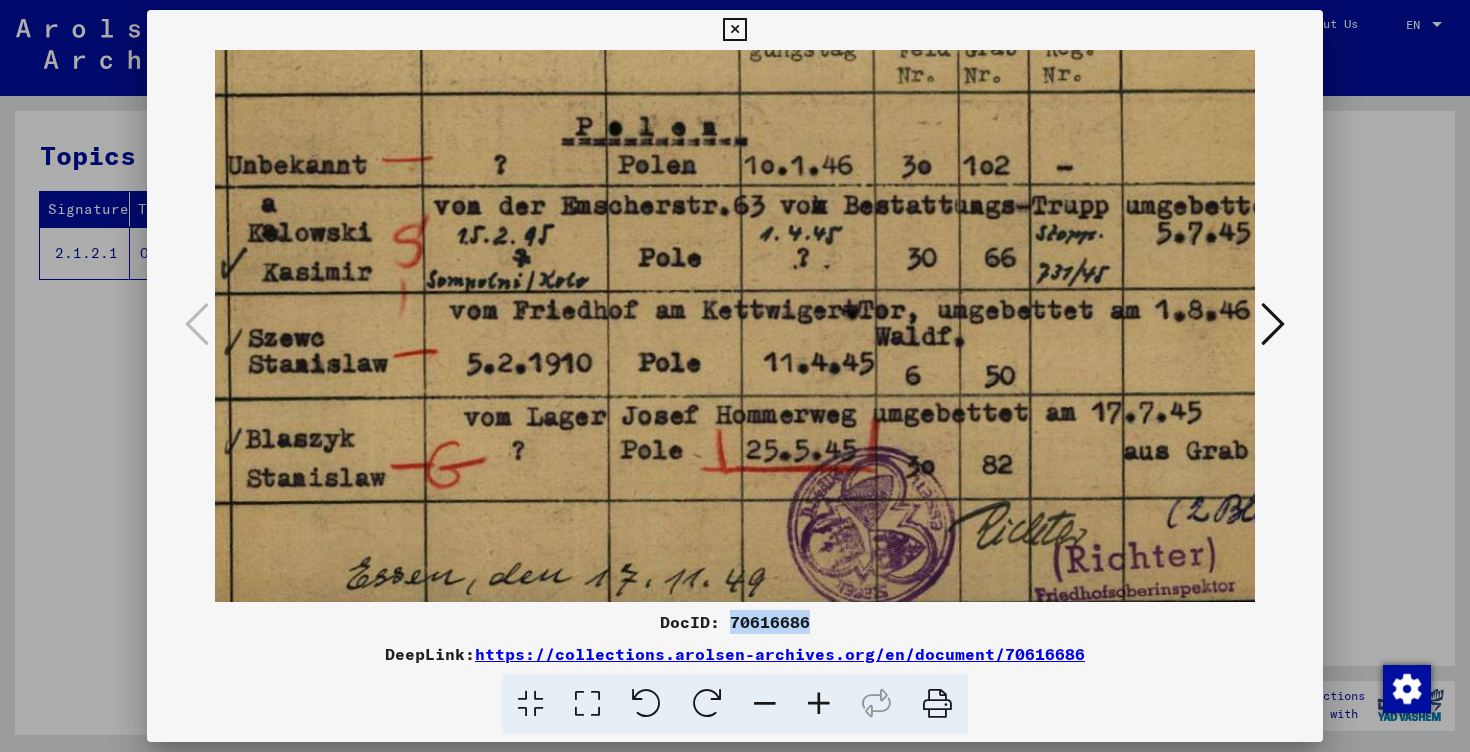 scroll, scrollTop: 225, scrollLeft: 127, axis: both 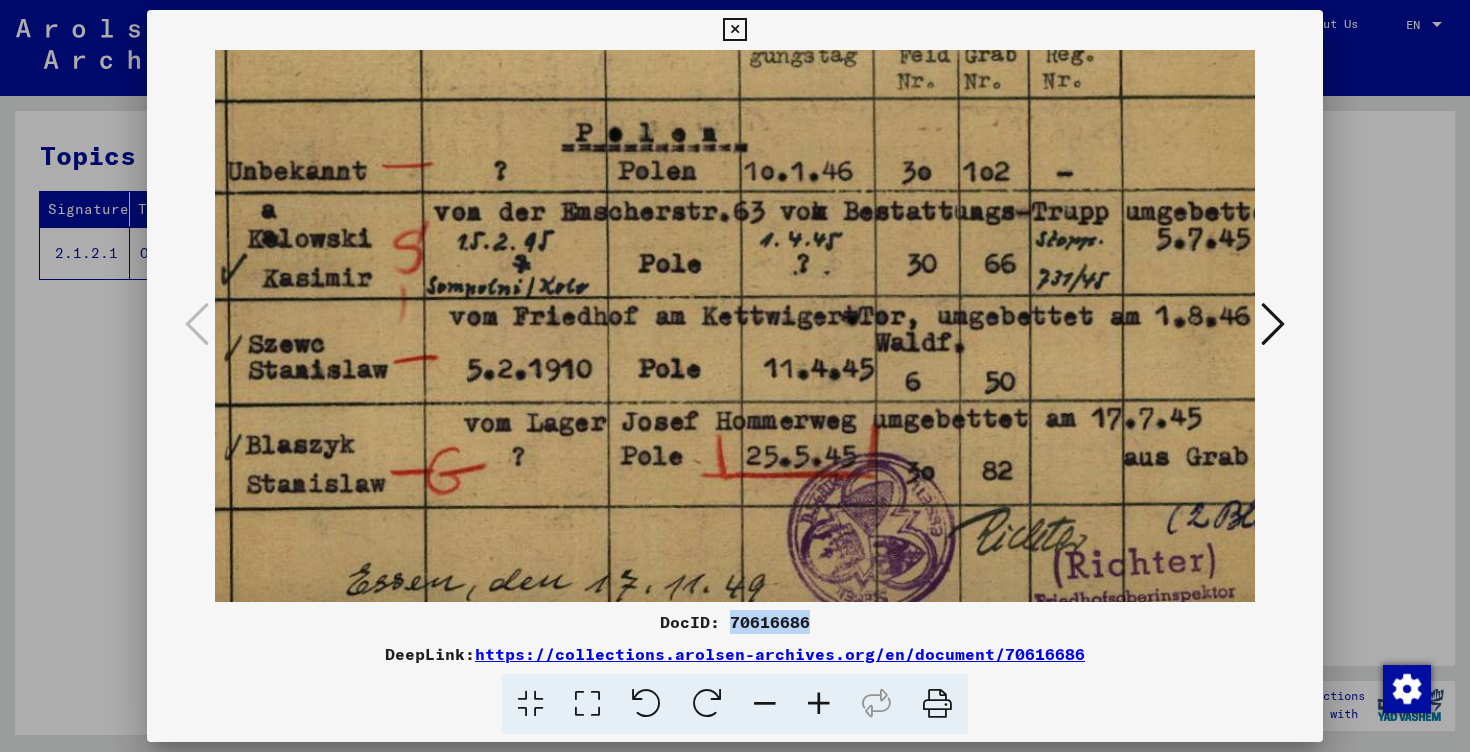 drag, startPoint x: 908, startPoint y: 134, endPoint x: 906, endPoint y: 150, distance: 16.124516 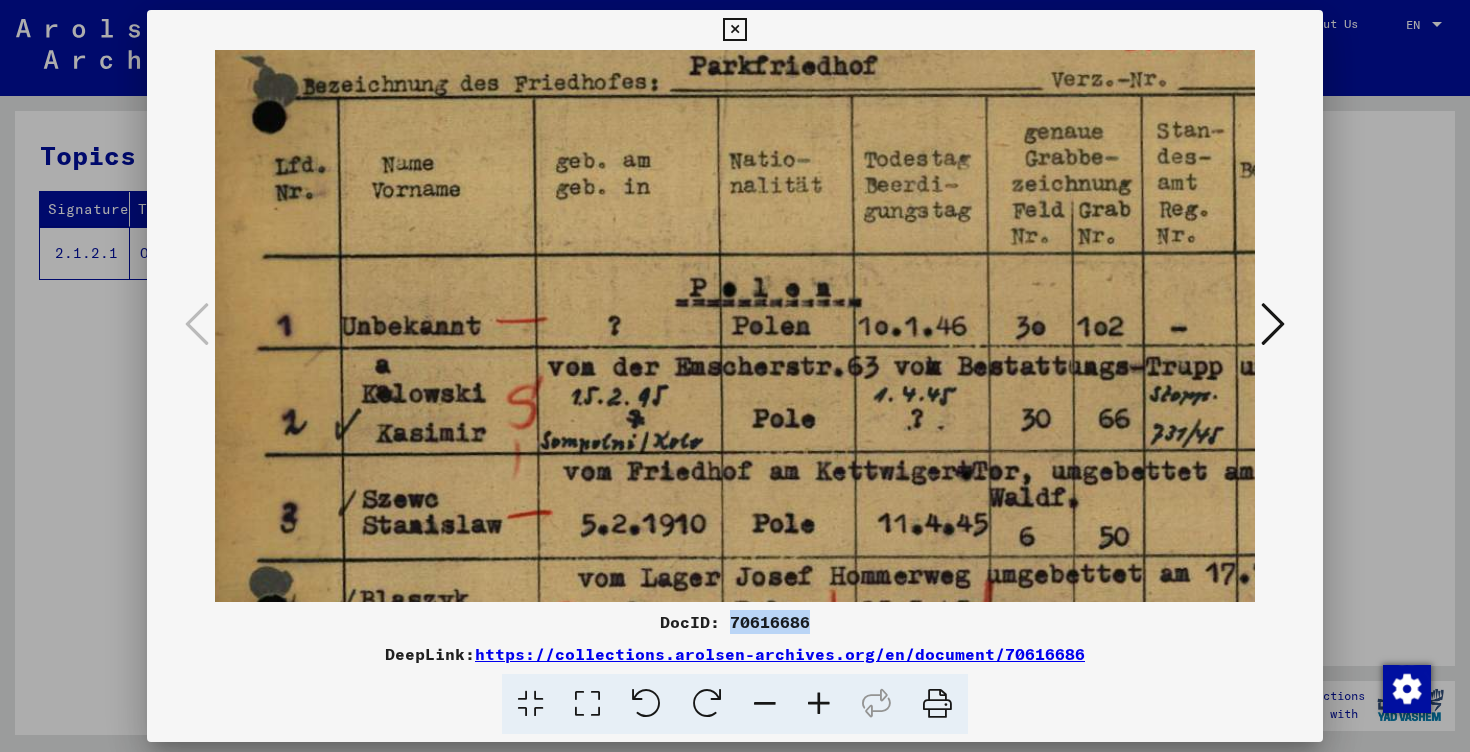 drag, startPoint x: 827, startPoint y: 262, endPoint x: 734, endPoint y: 417, distance: 180.7595 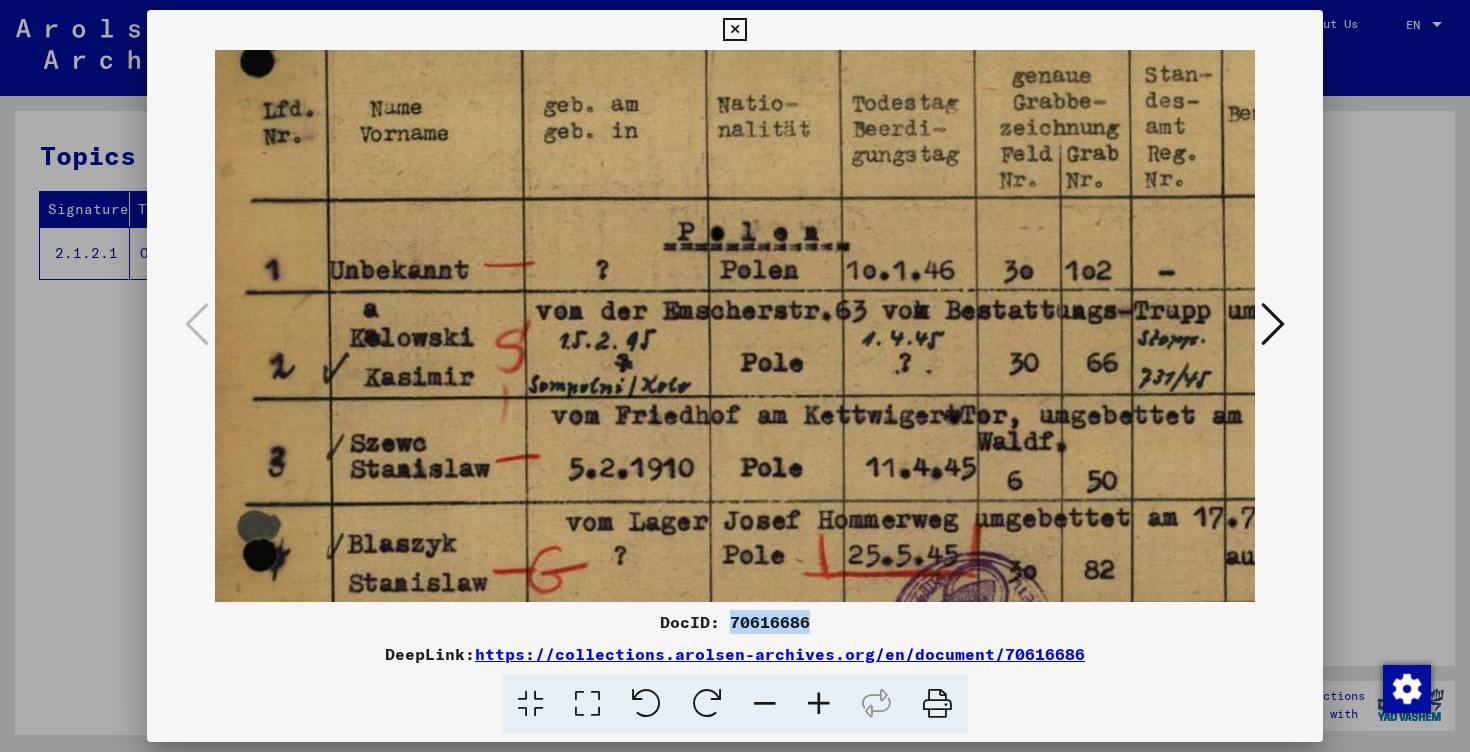 drag, startPoint x: 737, startPoint y: 418, endPoint x: 724, endPoint y: 360, distance: 59.439045 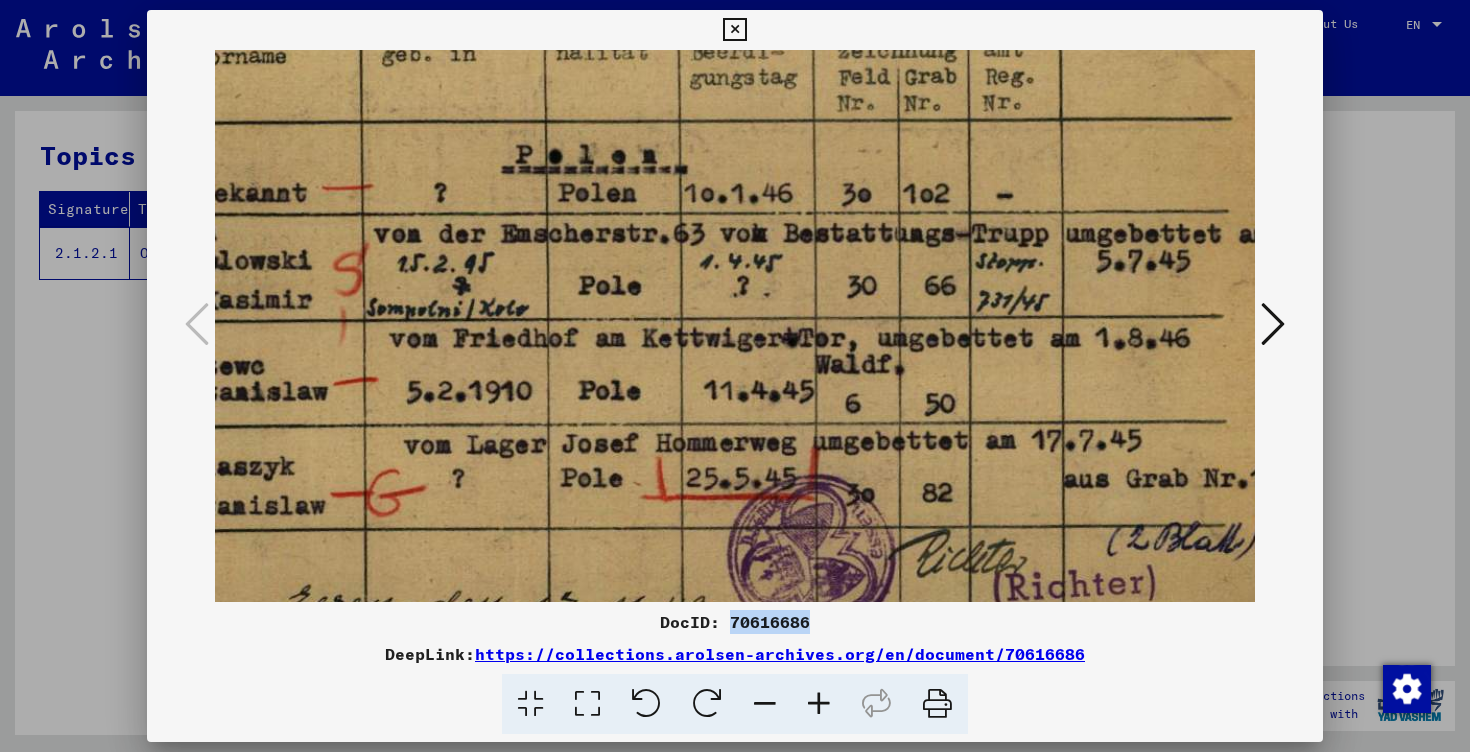scroll, scrollTop: 200, scrollLeft: 195, axis: both 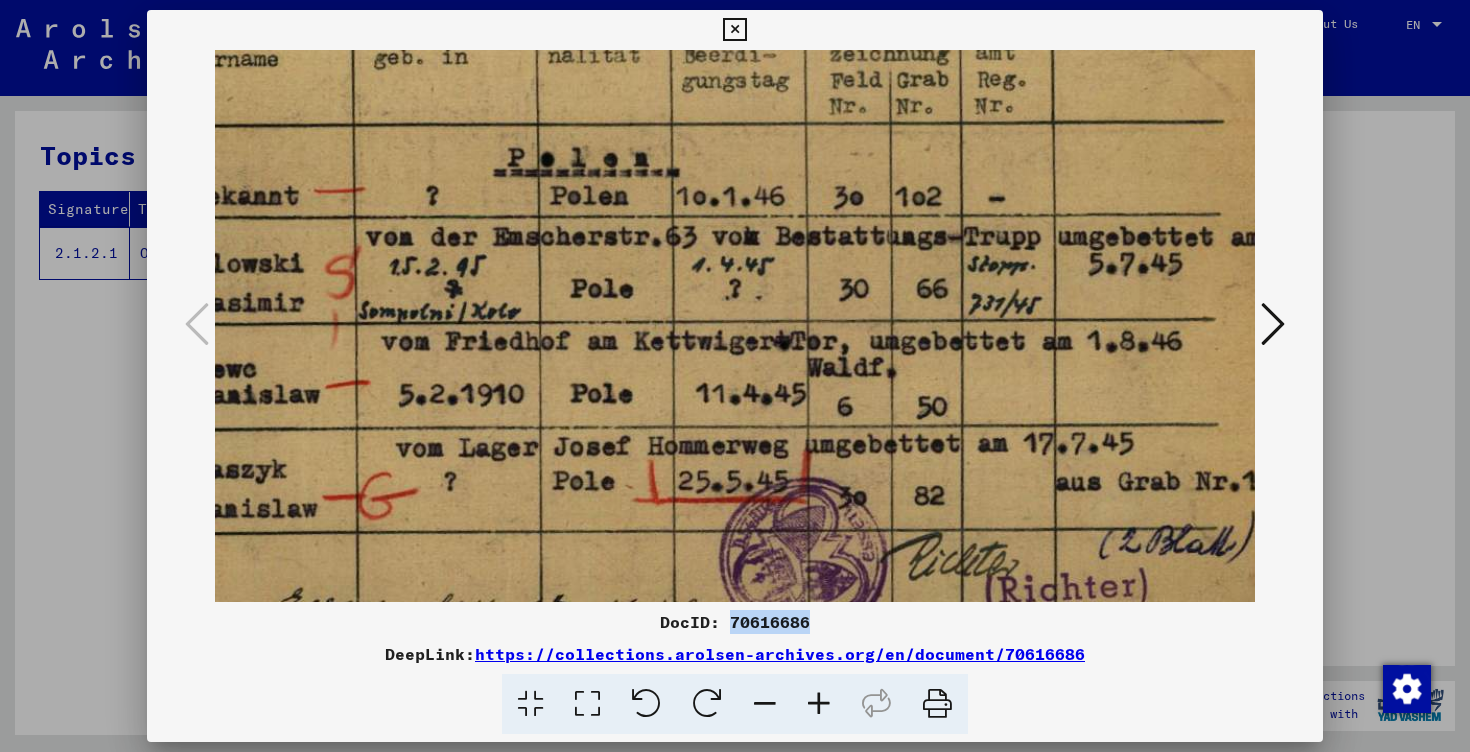 drag, startPoint x: 710, startPoint y: 377, endPoint x: 540, endPoint y: 305, distance: 184.61853 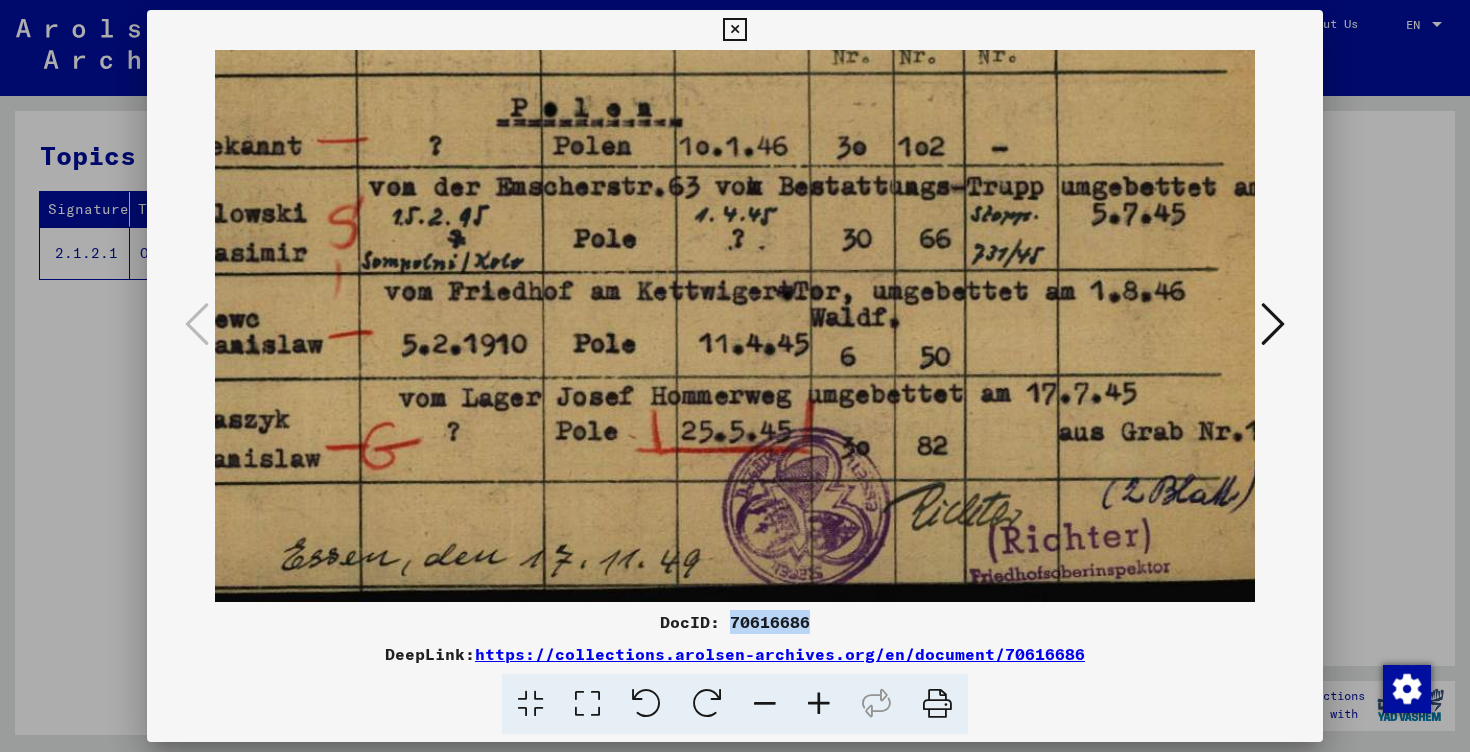 scroll, scrollTop: 250, scrollLeft: 193, axis: both 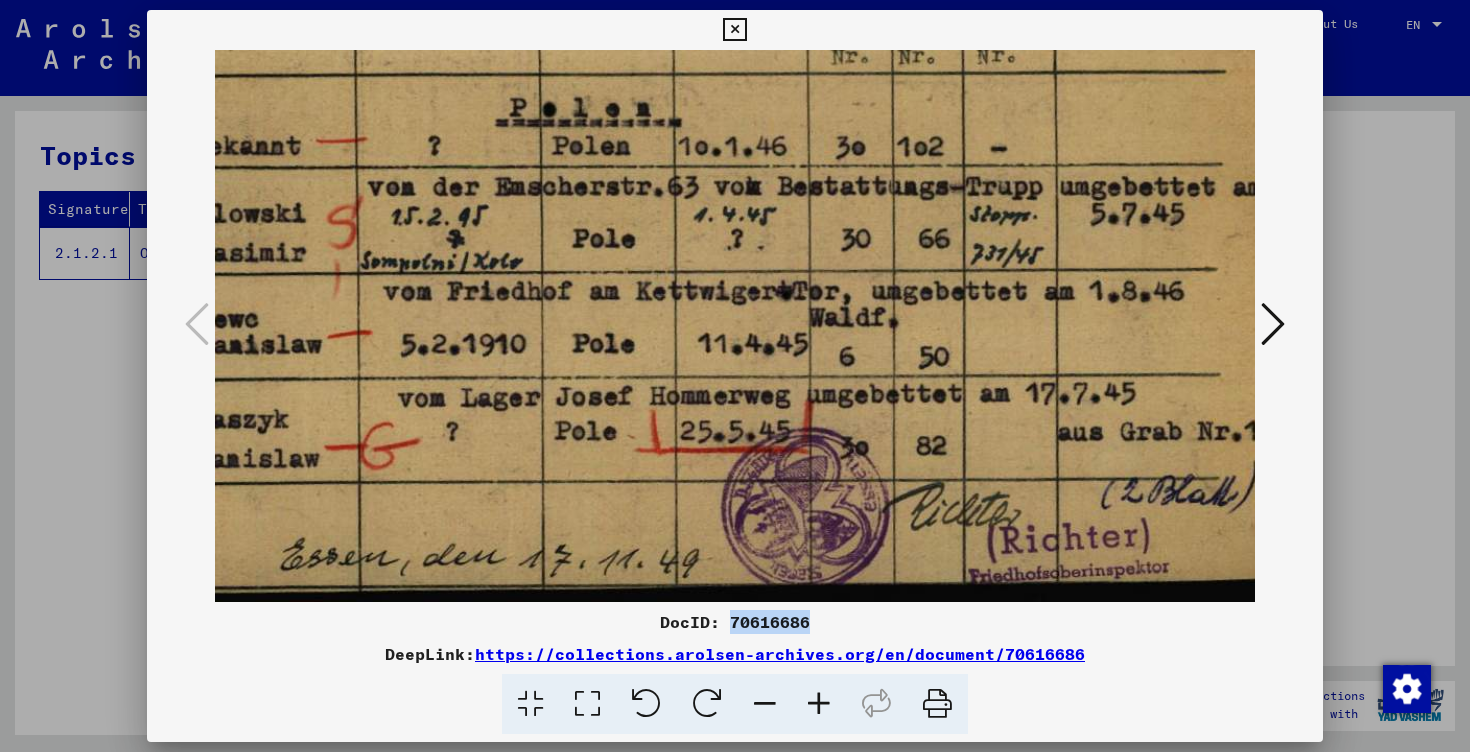 drag, startPoint x: 872, startPoint y: 238, endPoint x: 874, endPoint y: 106, distance: 132.01515 